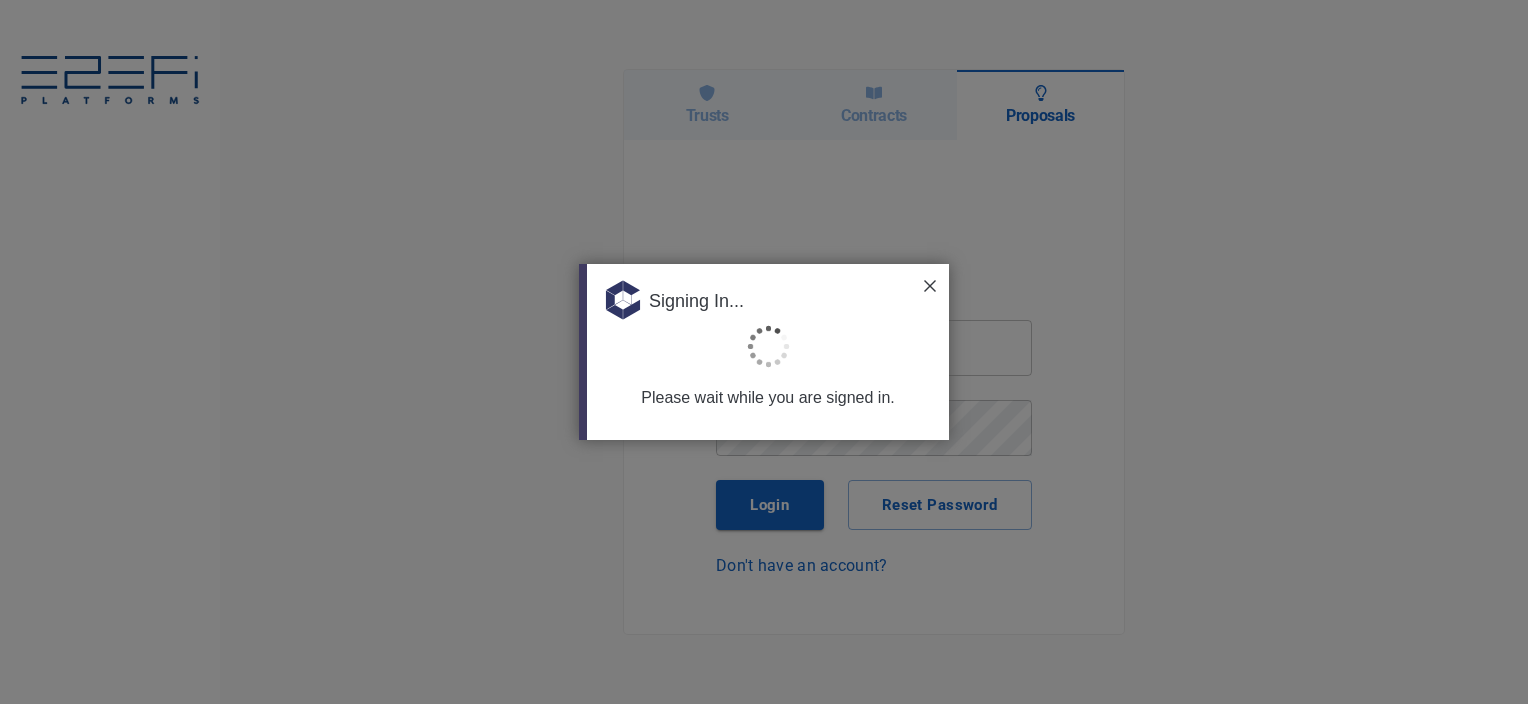 scroll, scrollTop: 0, scrollLeft: 0, axis: both 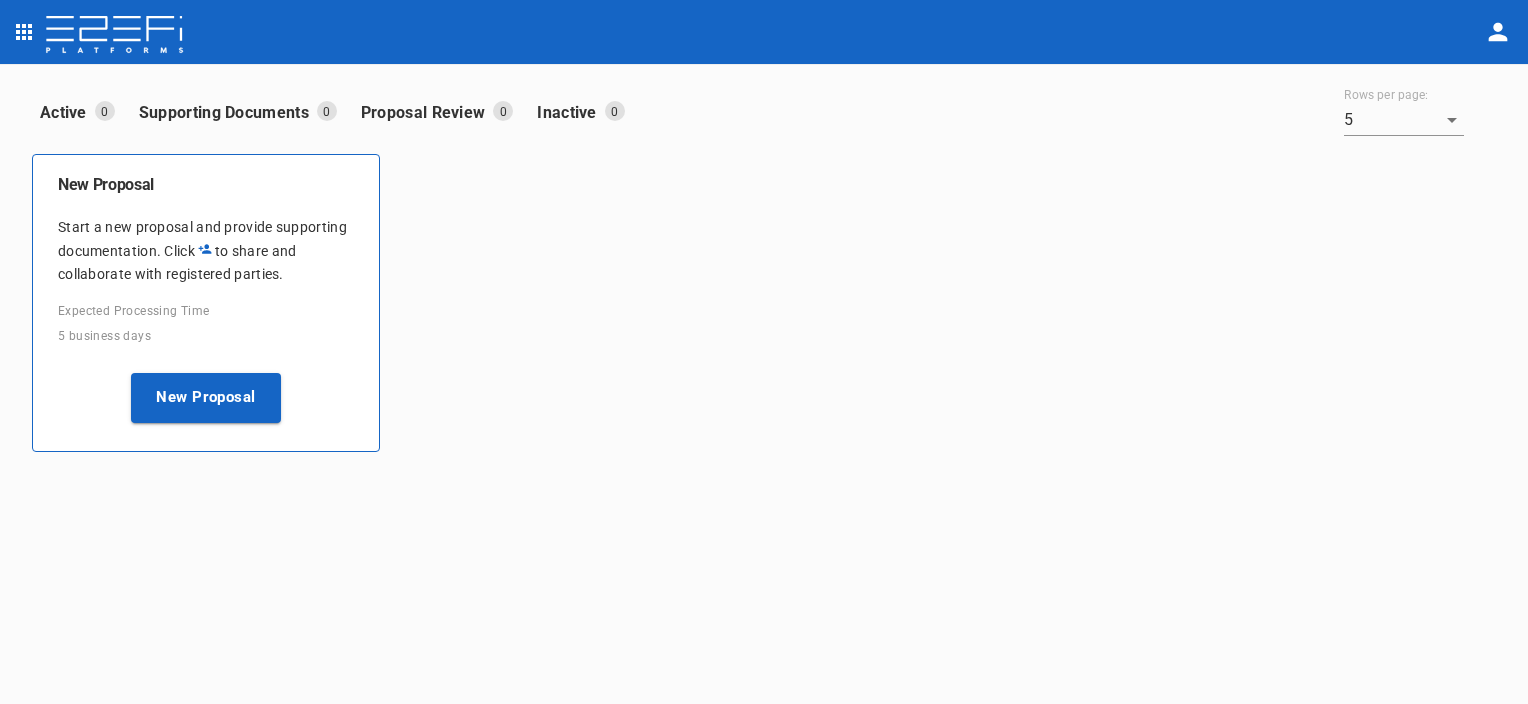 click 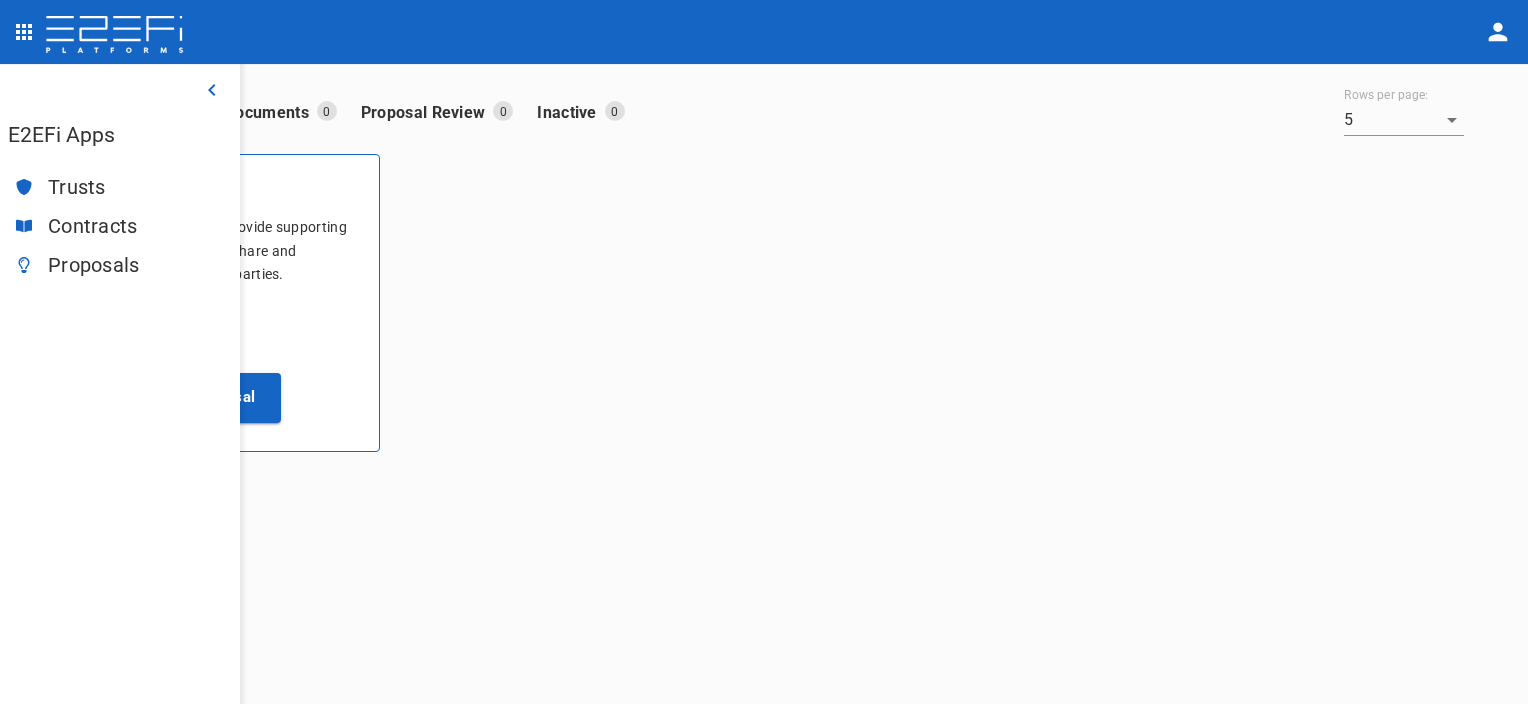 click on "Trusts" at bounding box center [136, 187] 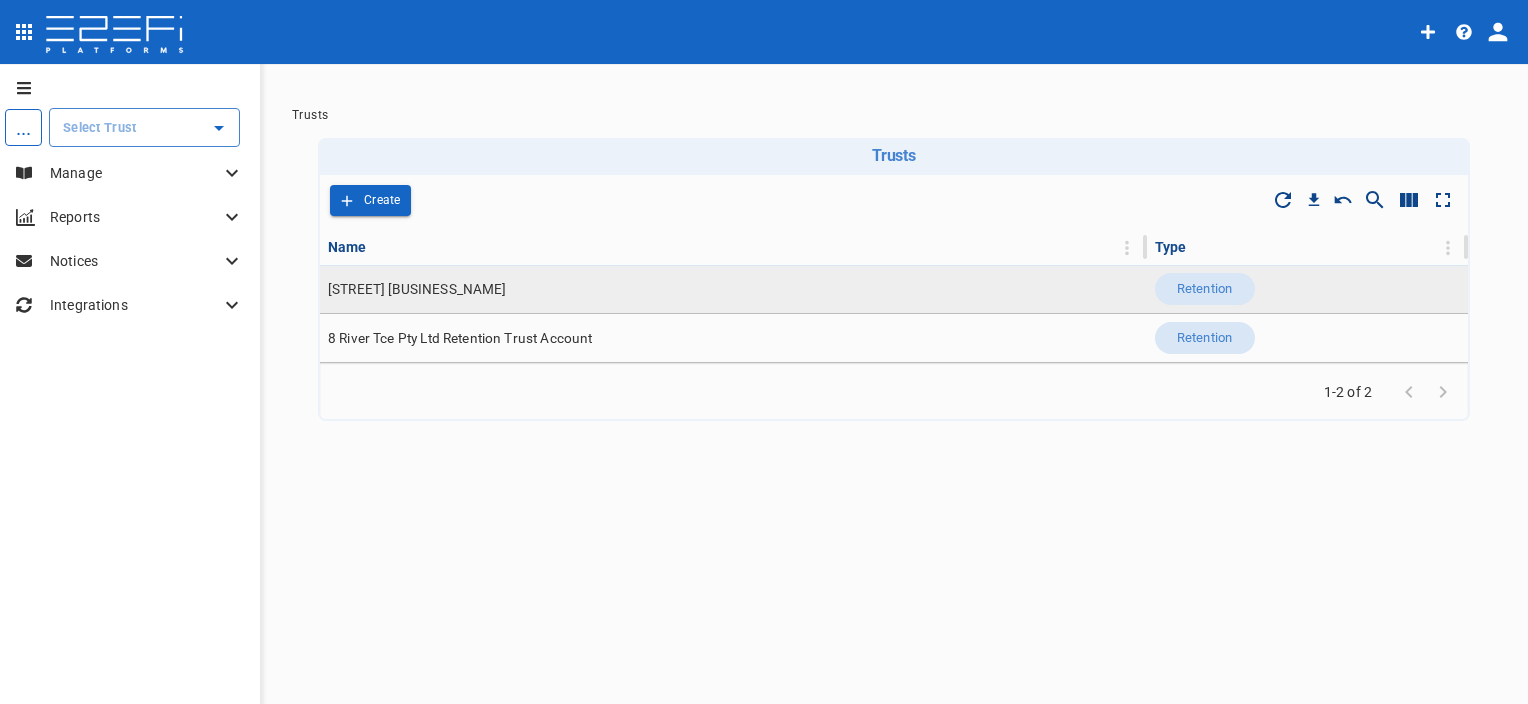 click on "[STREET] [BUSINESS_NAME]" at bounding box center (417, 289) 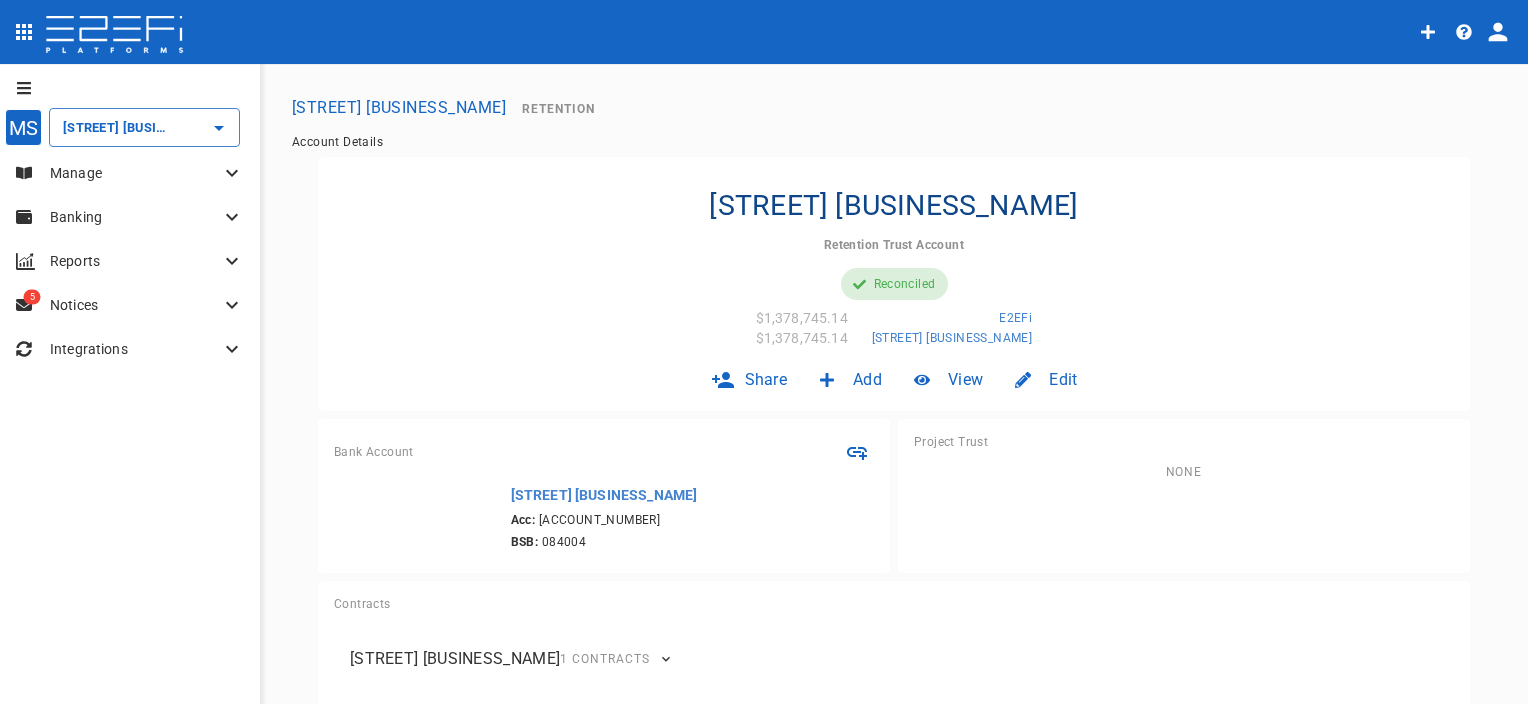 click on "Main St Projects Pty Ltd Retention Trust Account Retention Trust Account Reconciled $1,378,745.14 E2EFi $1,378,745.14 Main St Projects Pty Ltd Retention Trust Account" at bounding box center [894, 268] 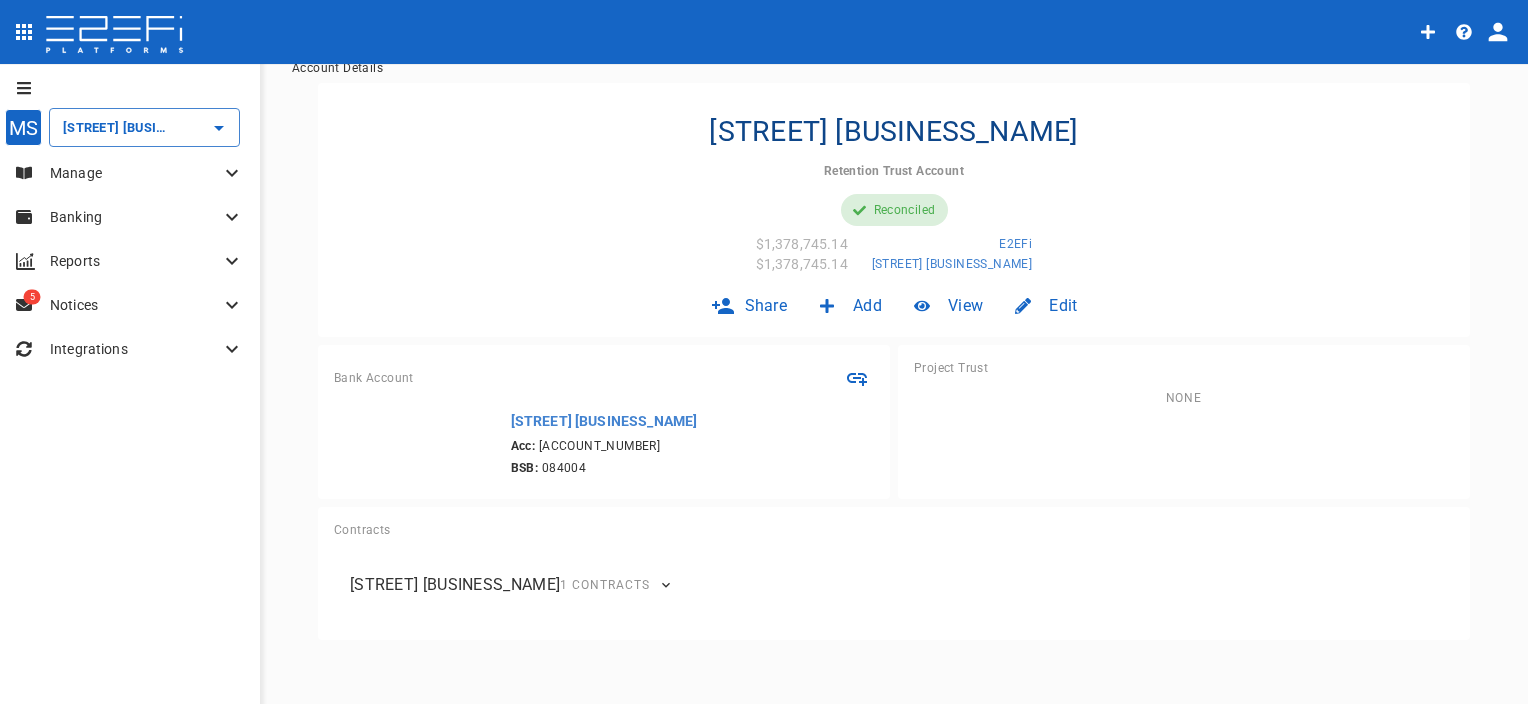 scroll, scrollTop: 76, scrollLeft: 0, axis: vertical 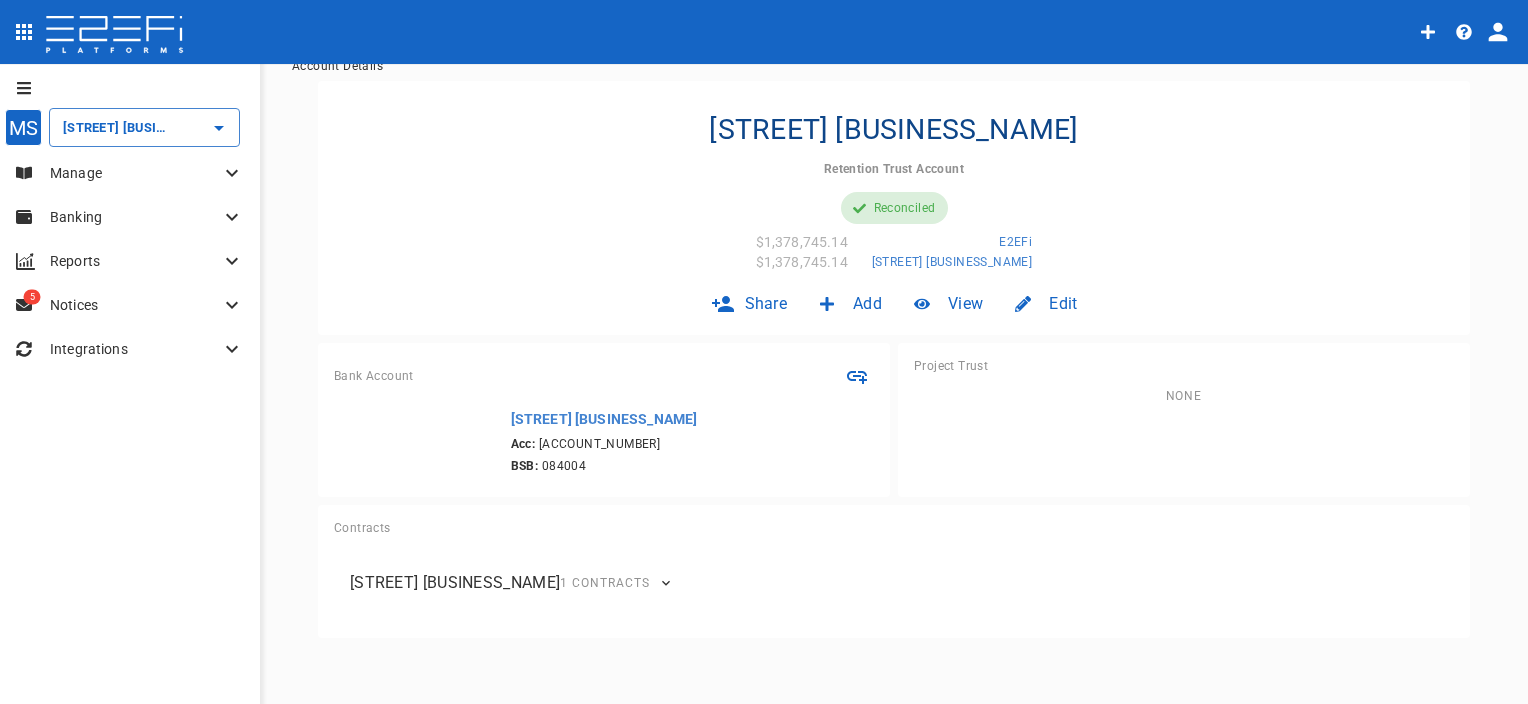 click on "Banking" at bounding box center (130, 217) 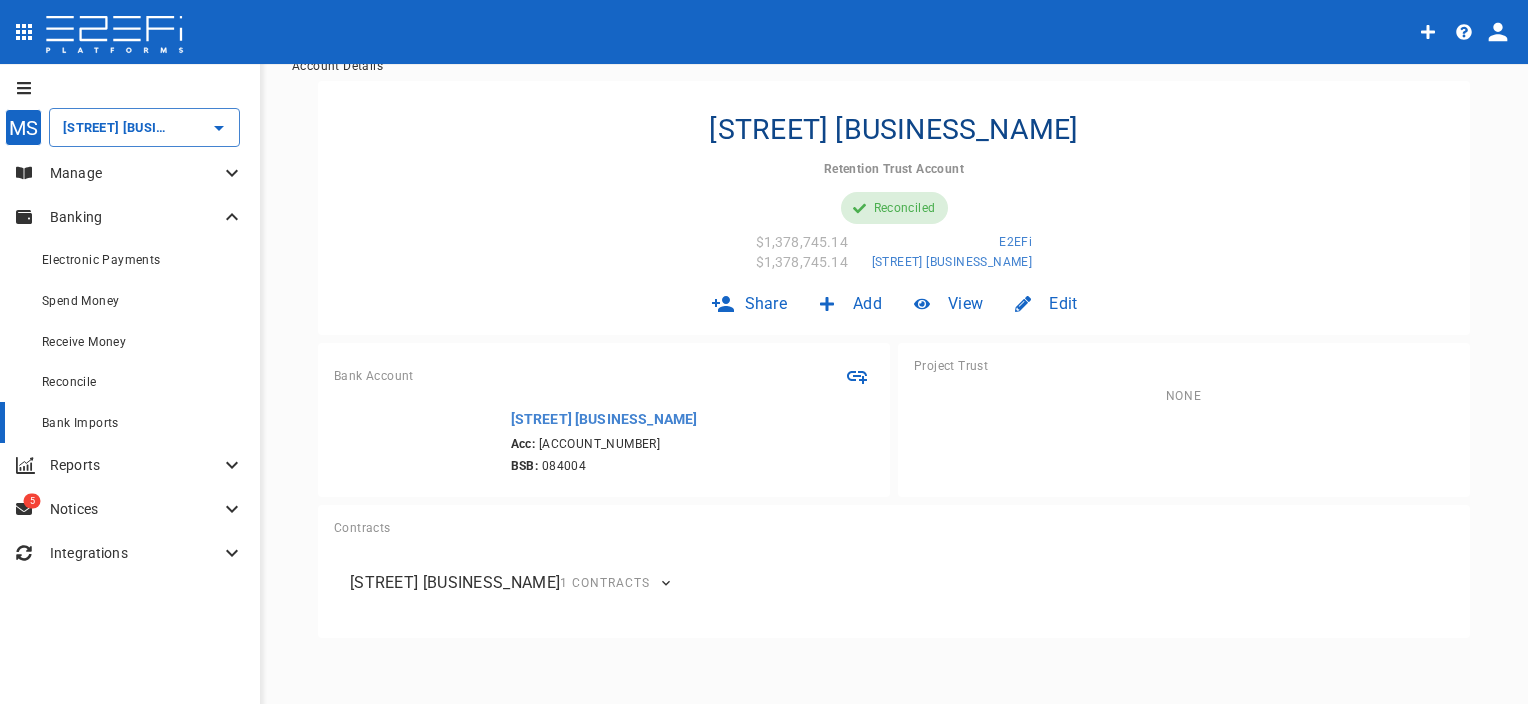 click on "Bank Imports" at bounding box center (143, 422) 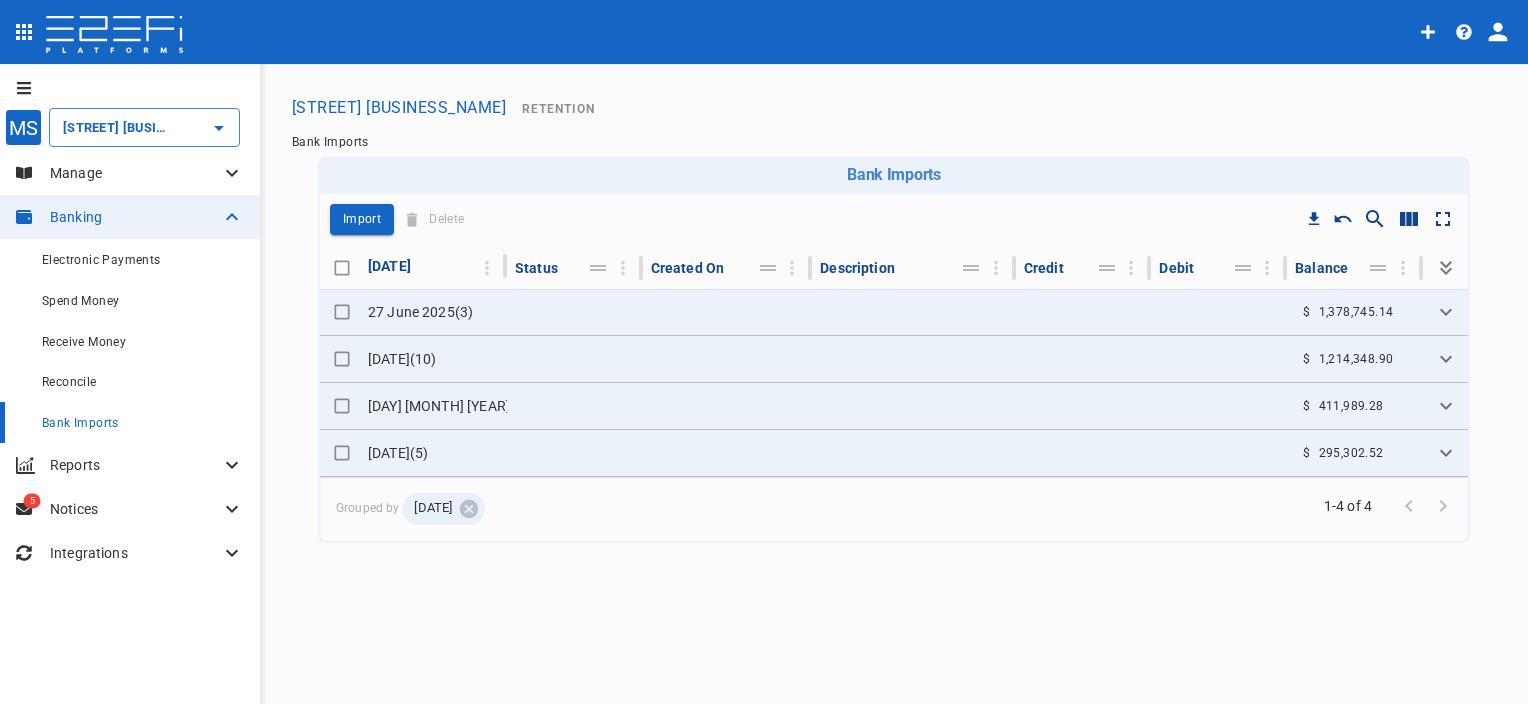 click on "Reports" at bounding box center [135, 465] 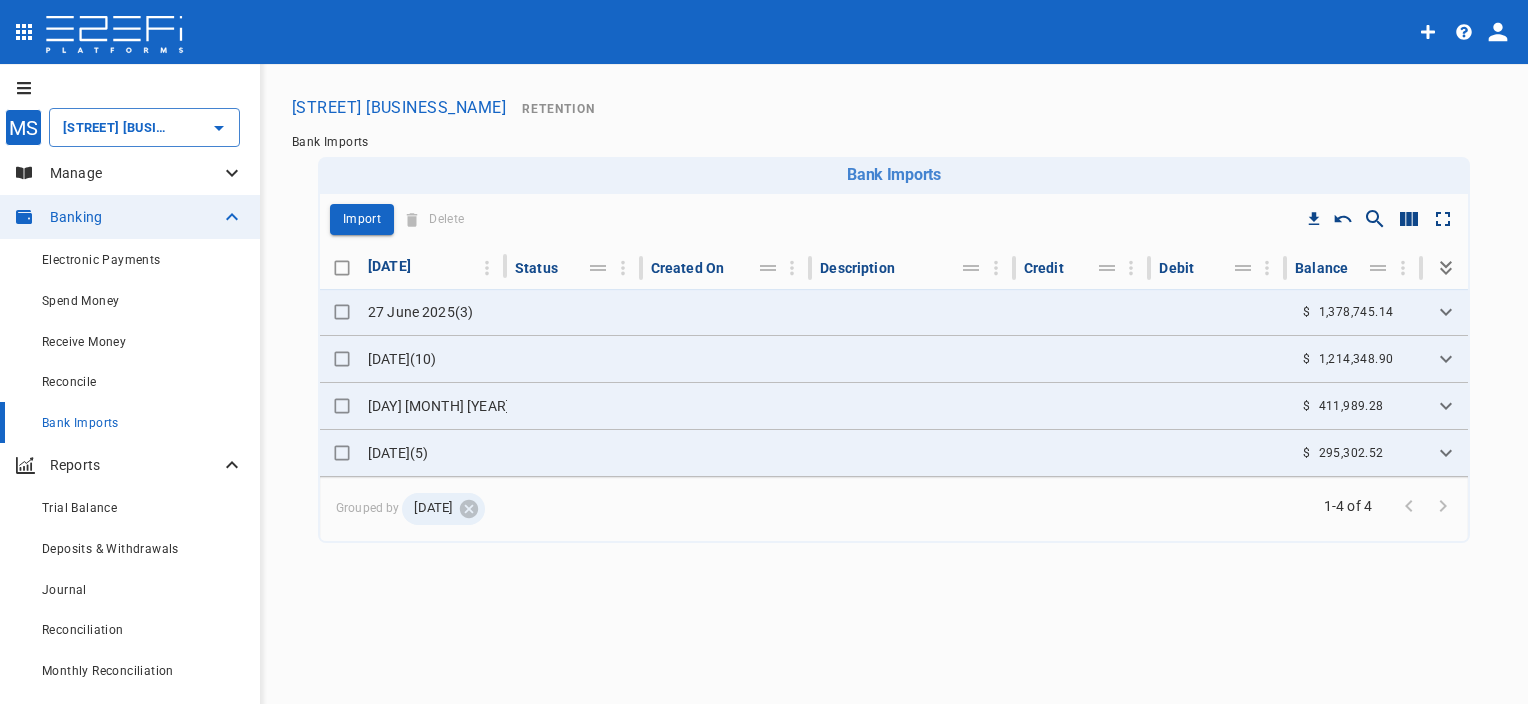 click on "Bank Imports" at bounding box center [143, 422] 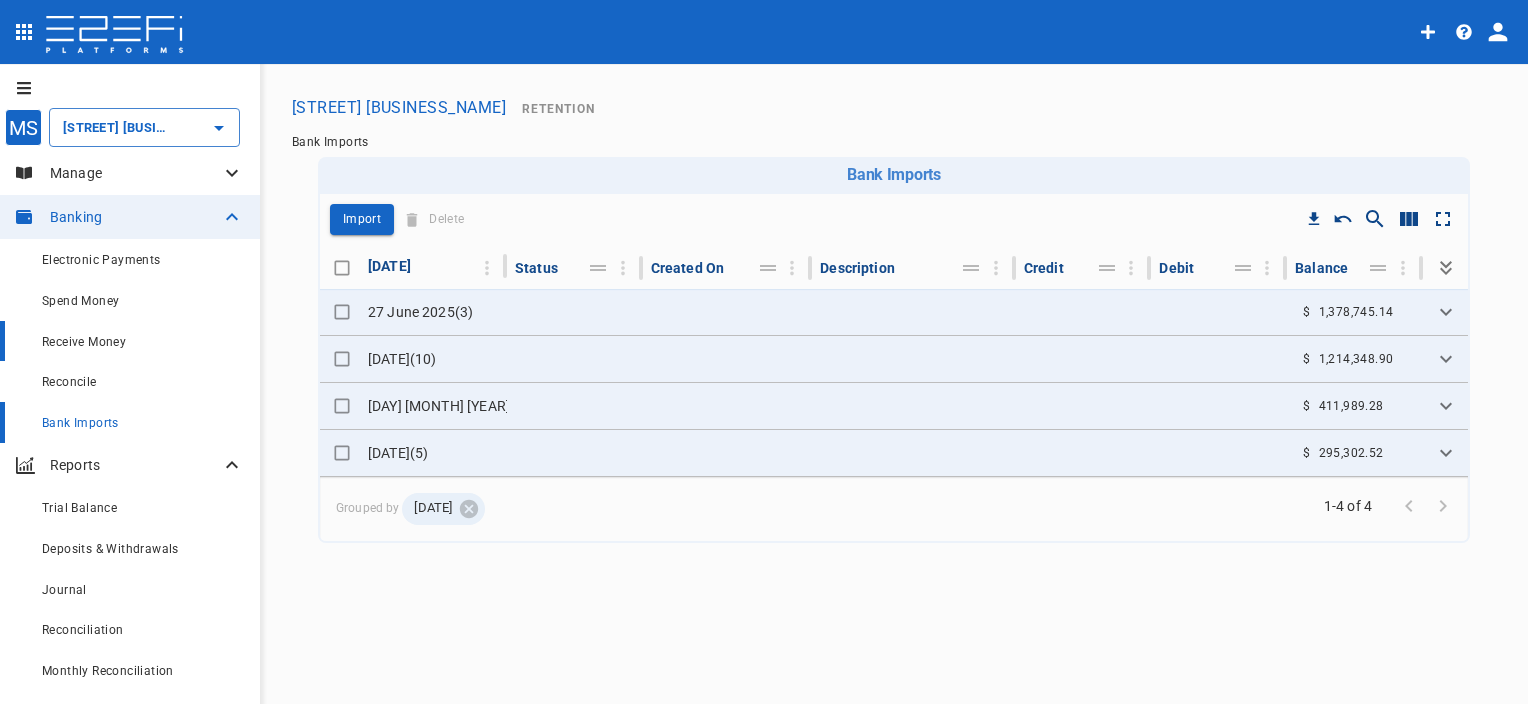 click on "Receive Money" at bounding box center (84, 342) 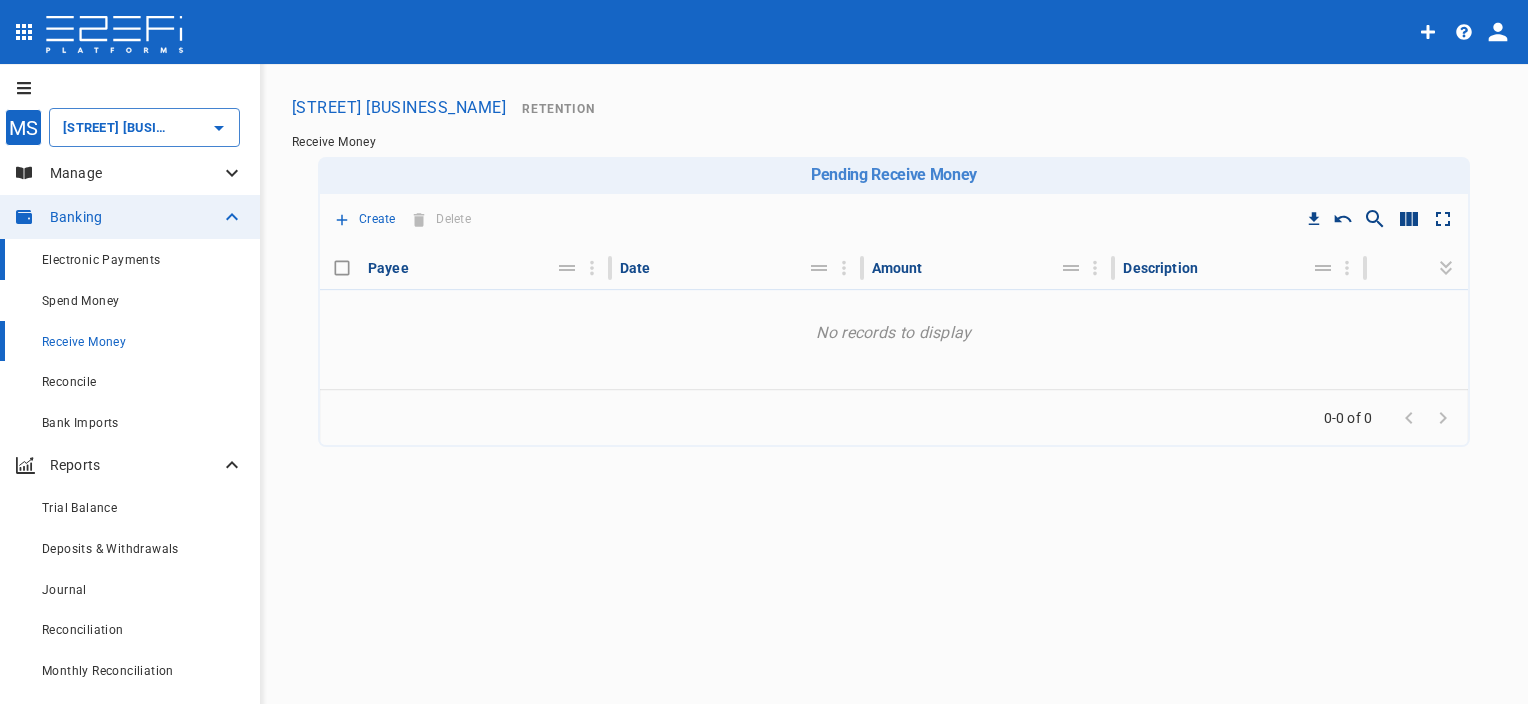 click on "Electronic Payments" at bounding box center [101, 260] 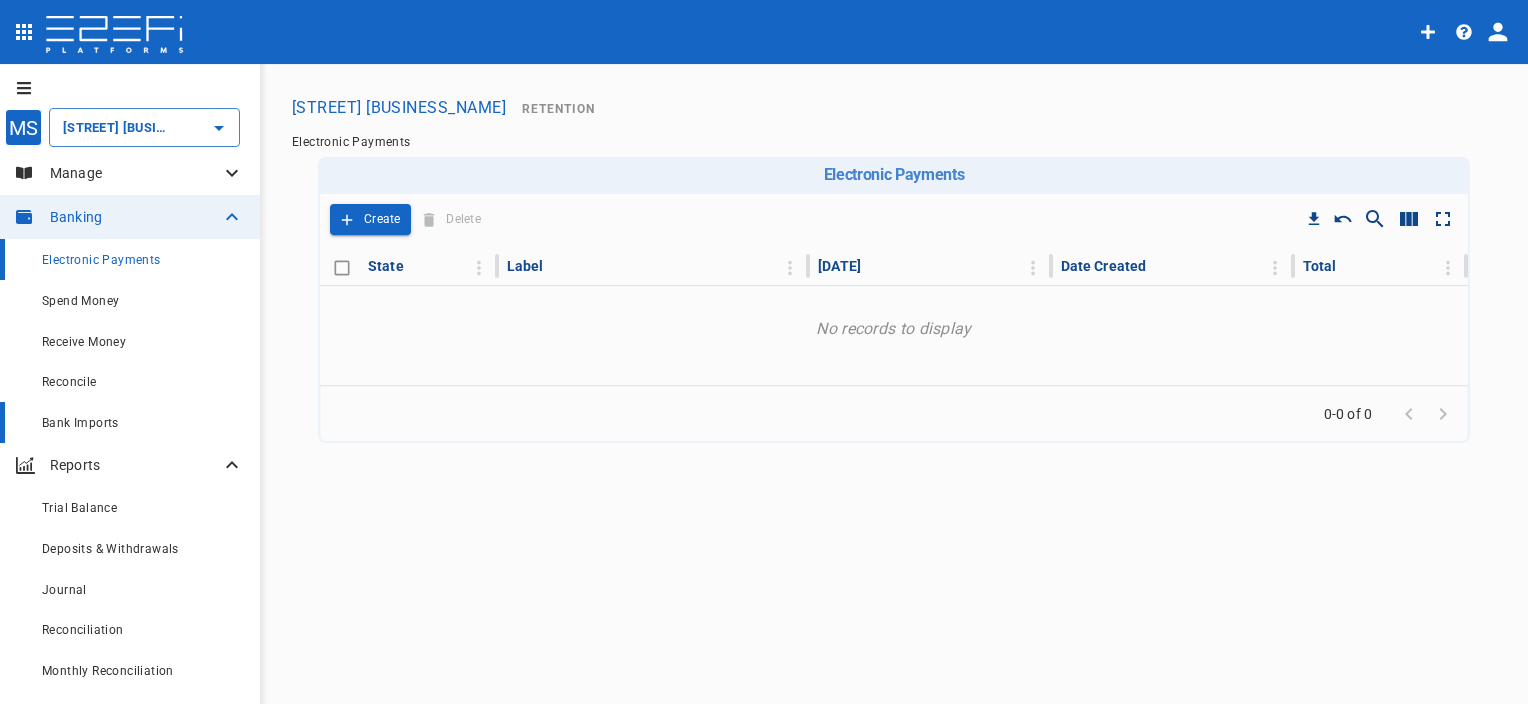 click on "Bank Imports" at bounding box center [143, 422] 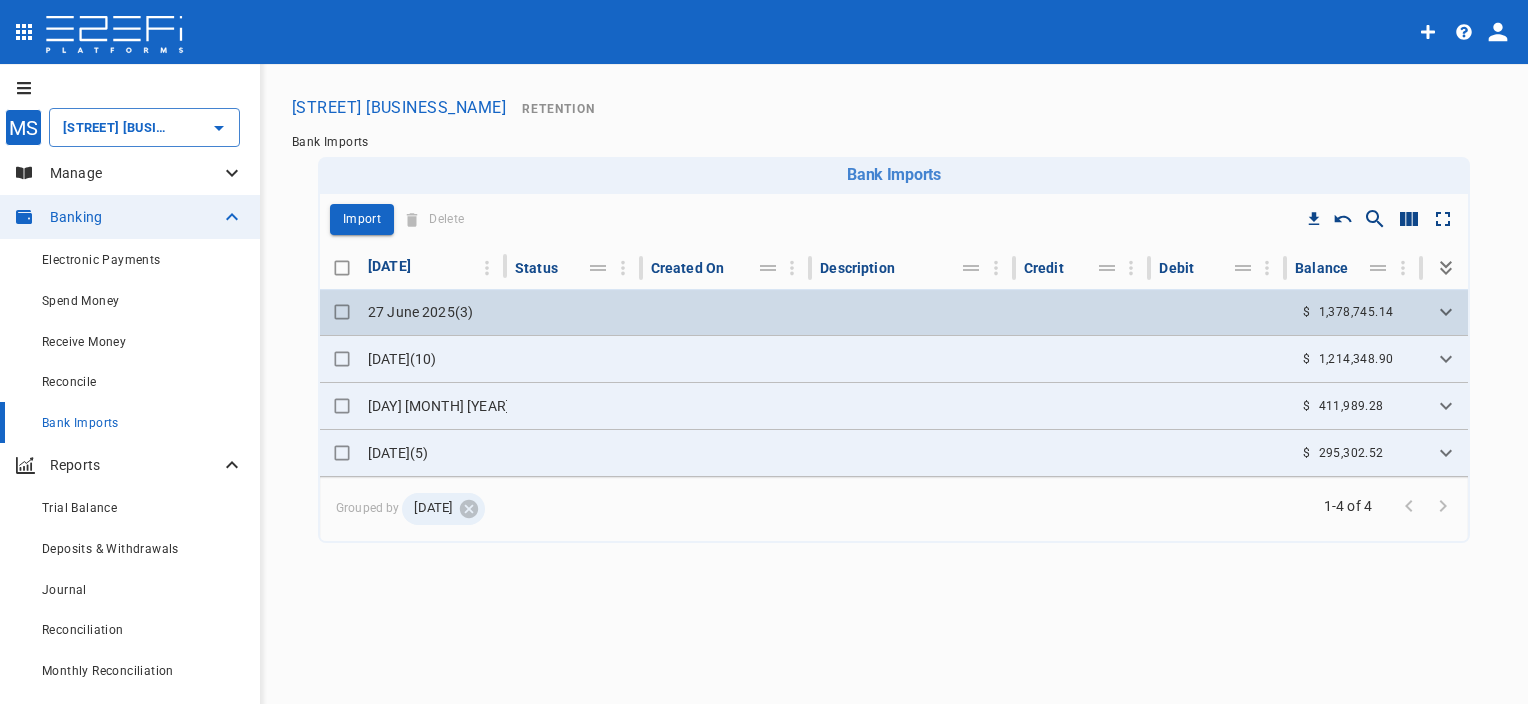 click at bounding box center (575, 312) 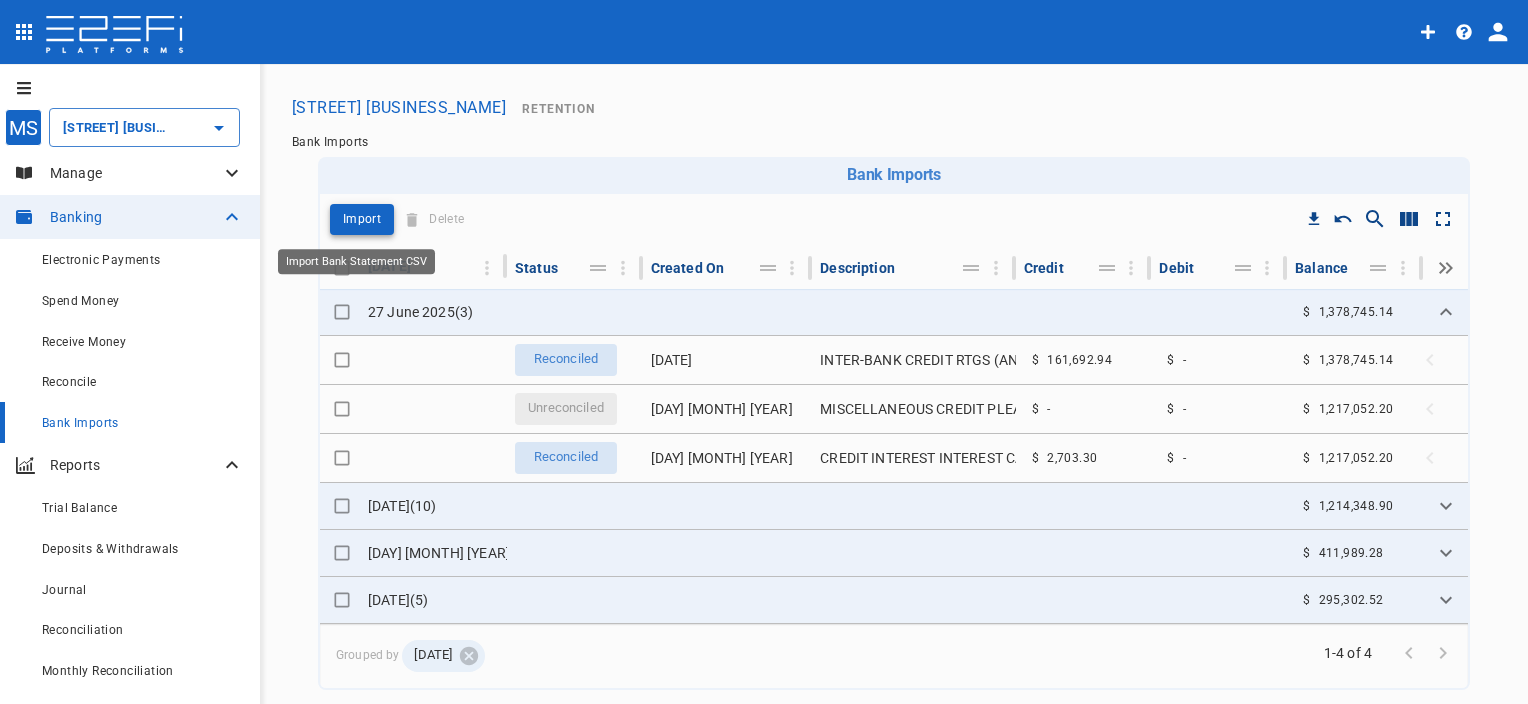 click on "Import" at bounding box center (362, 219) 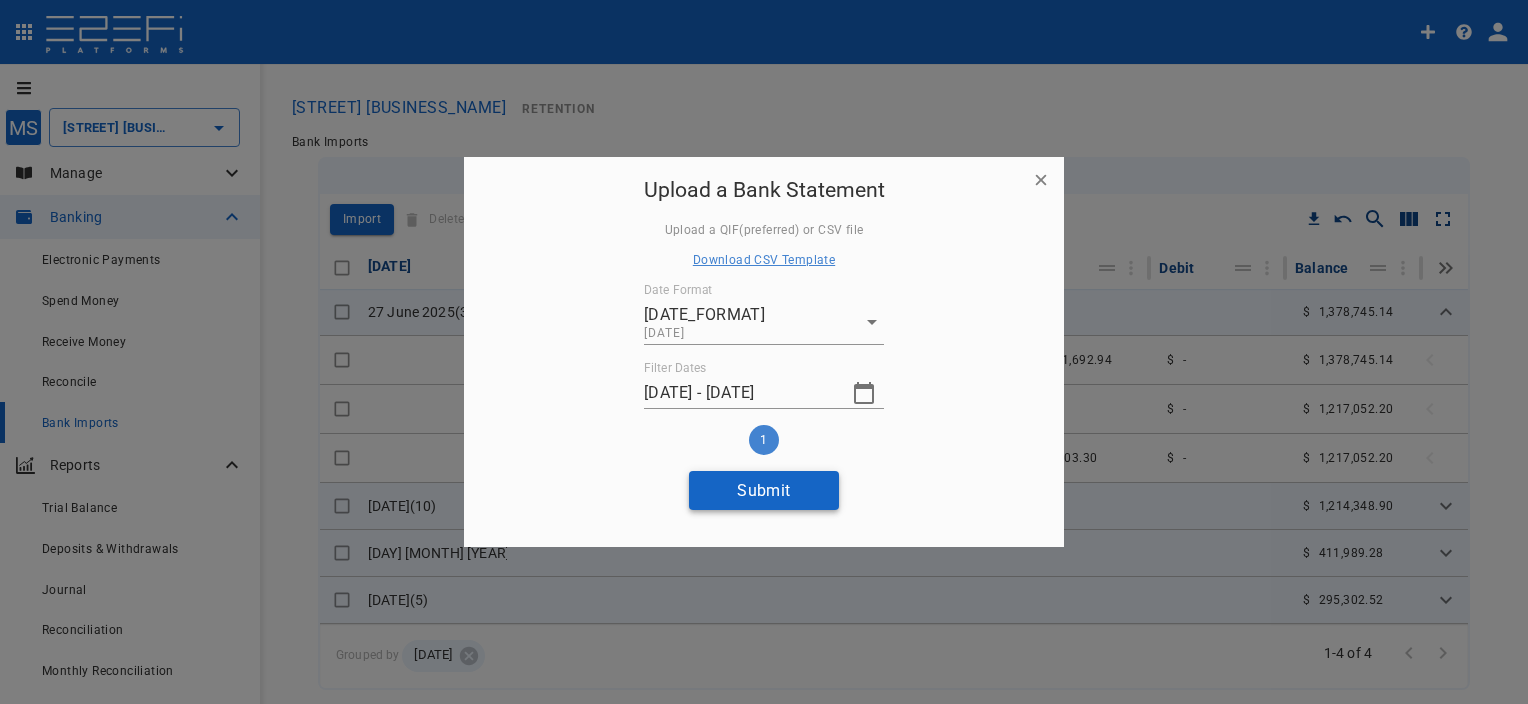 click on "Submit" at bounding box center (764, 490) 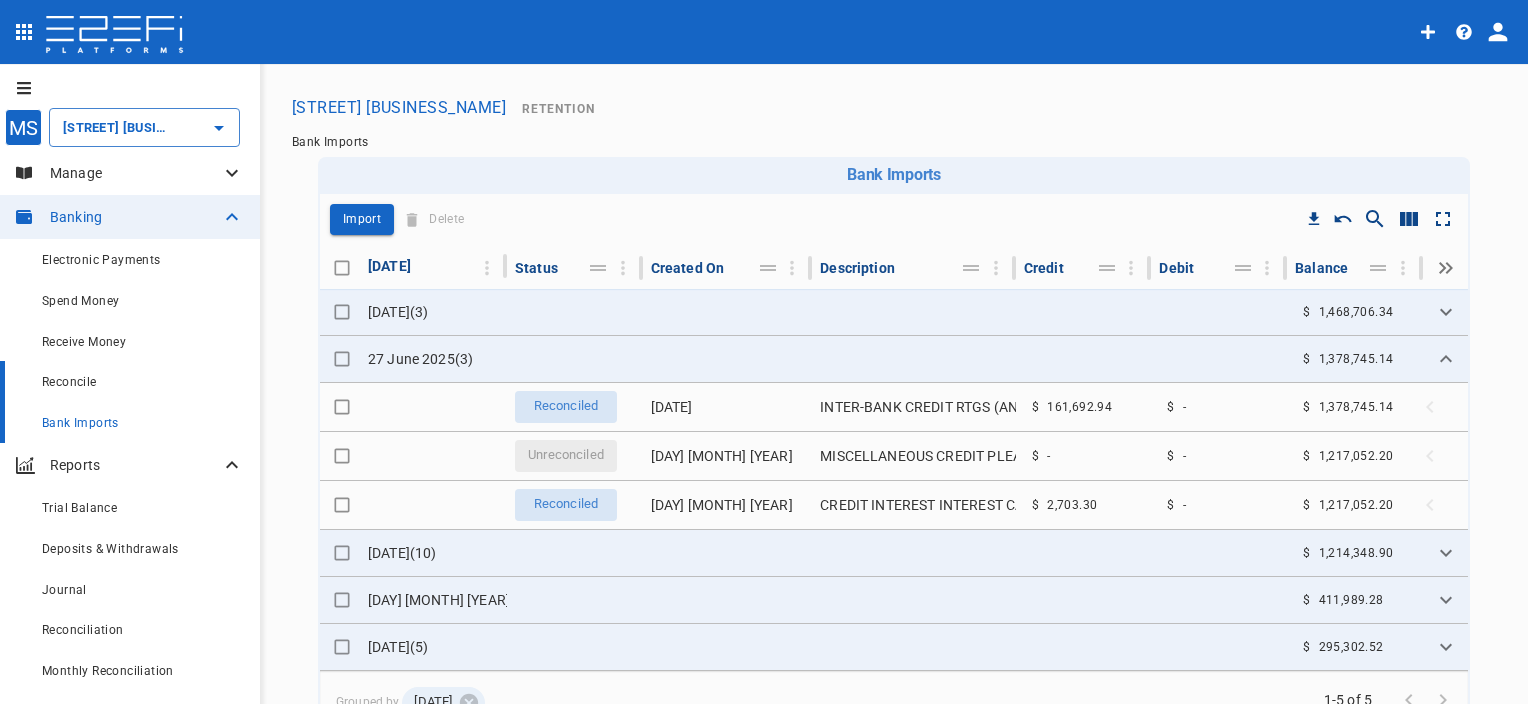 click on "Reconcile" at bounding box center (143, 381) 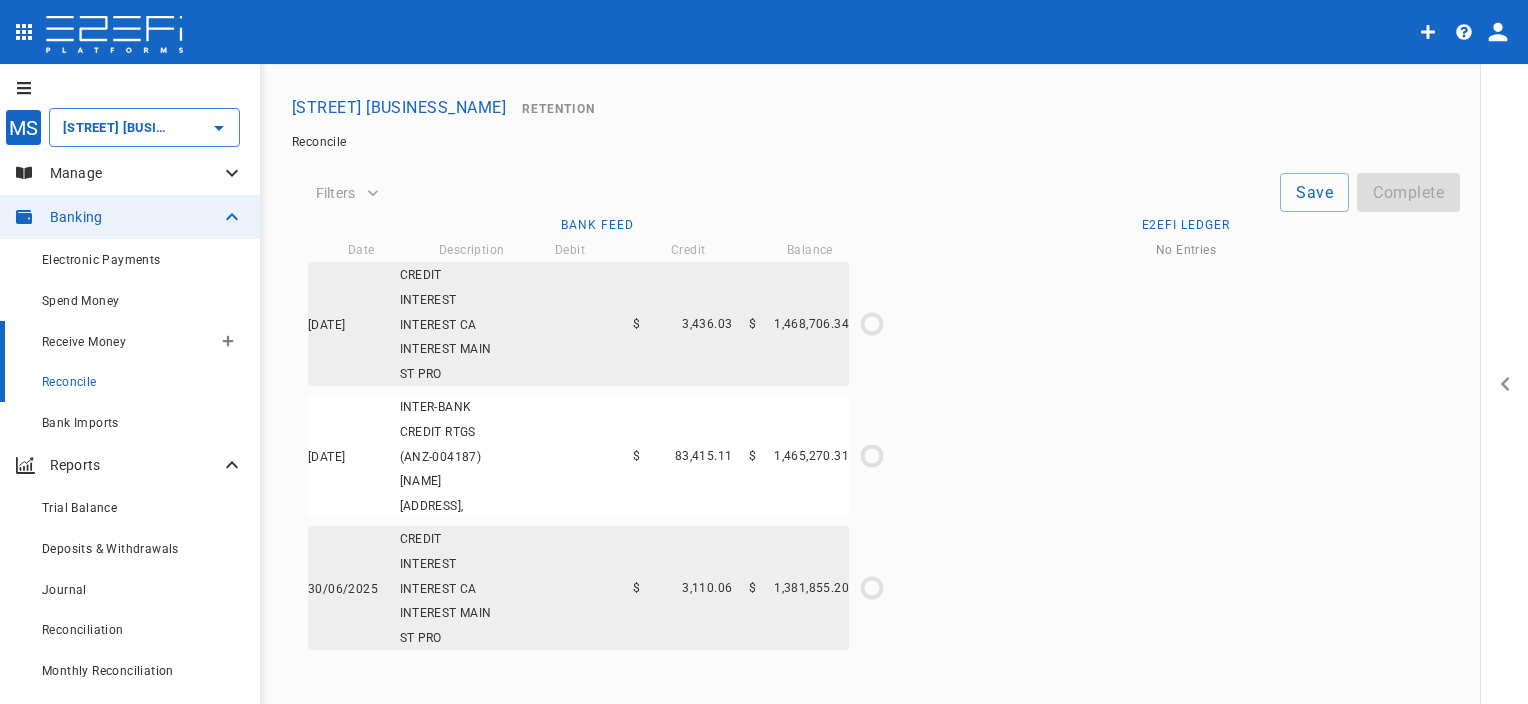 click on "Receive Money" at bounding box center (84, 342) 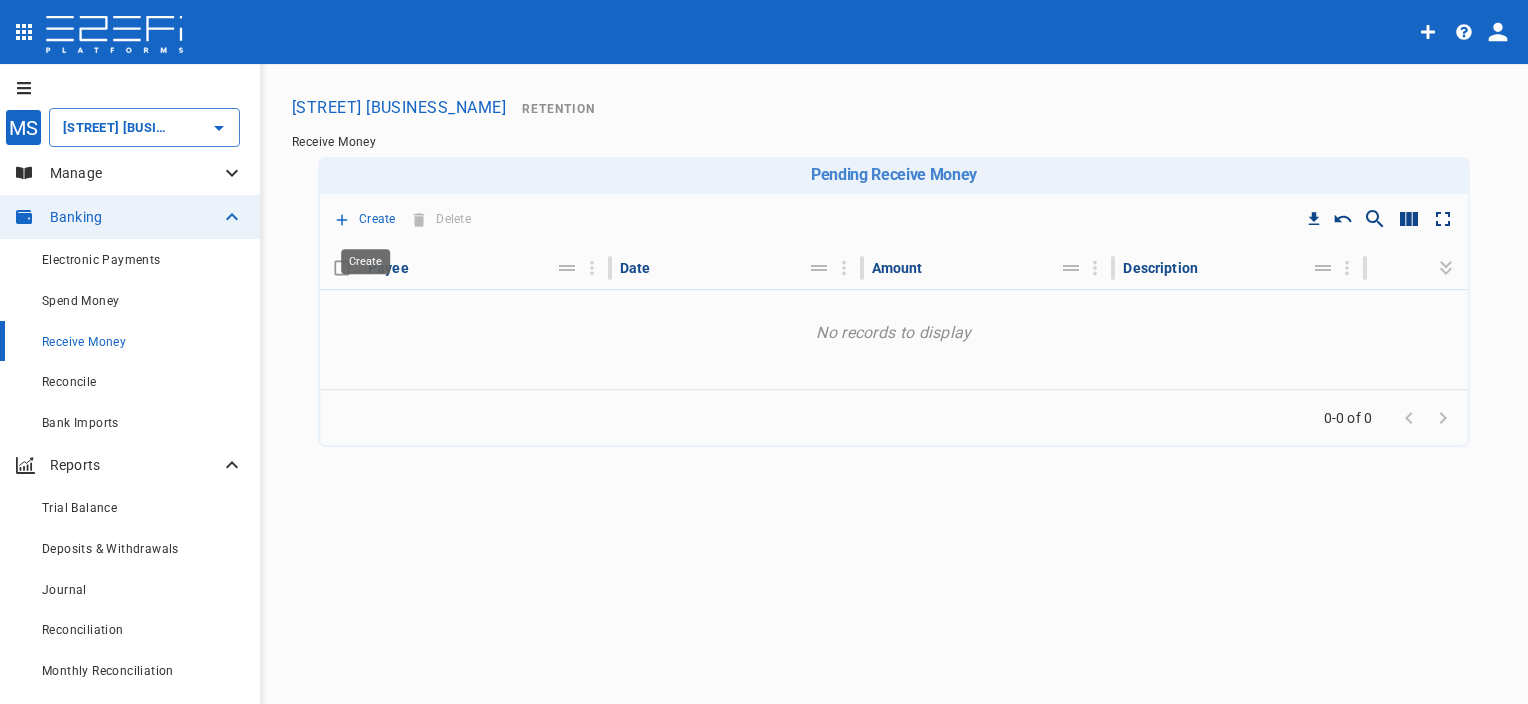 click on "Create" at bounding box center [377, 219] 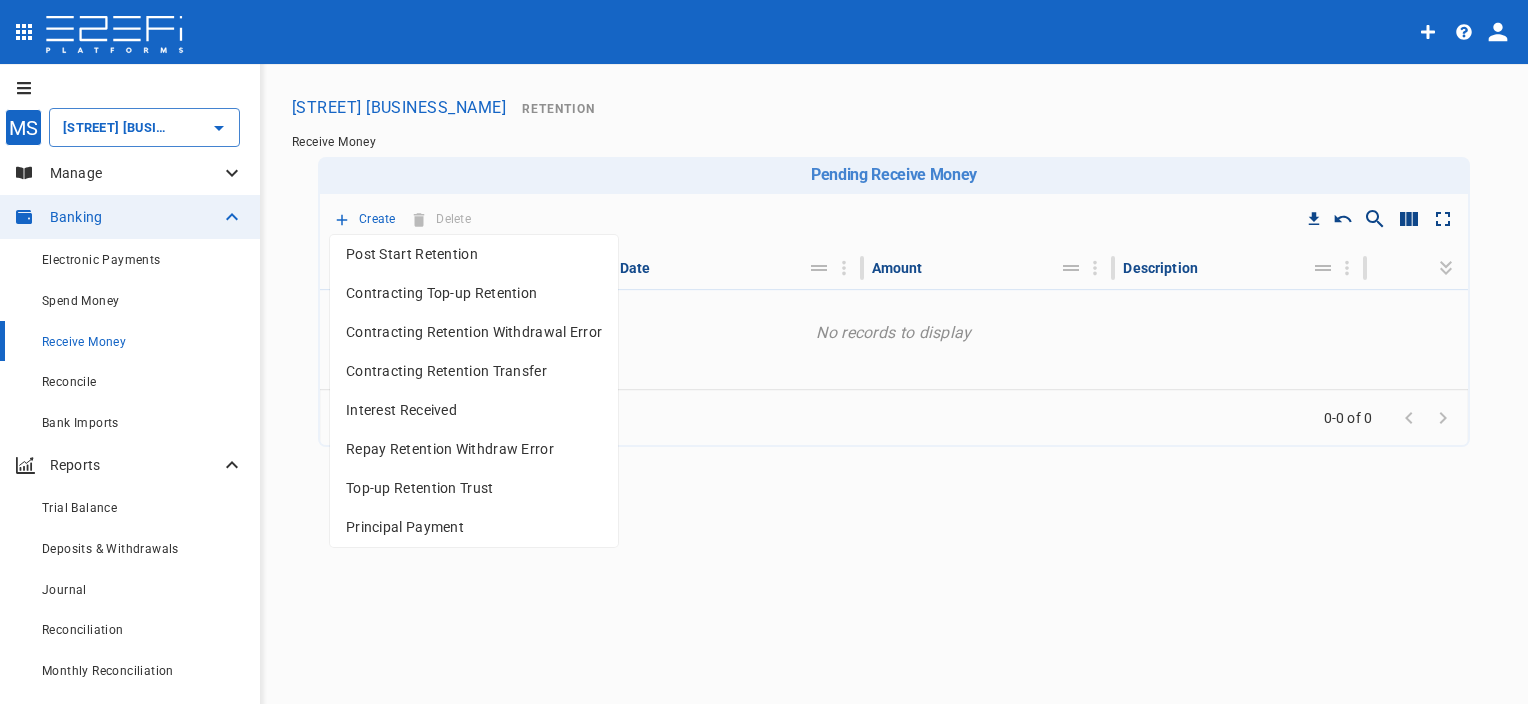 click on "Interest Received" at bounding box center (474, 410) 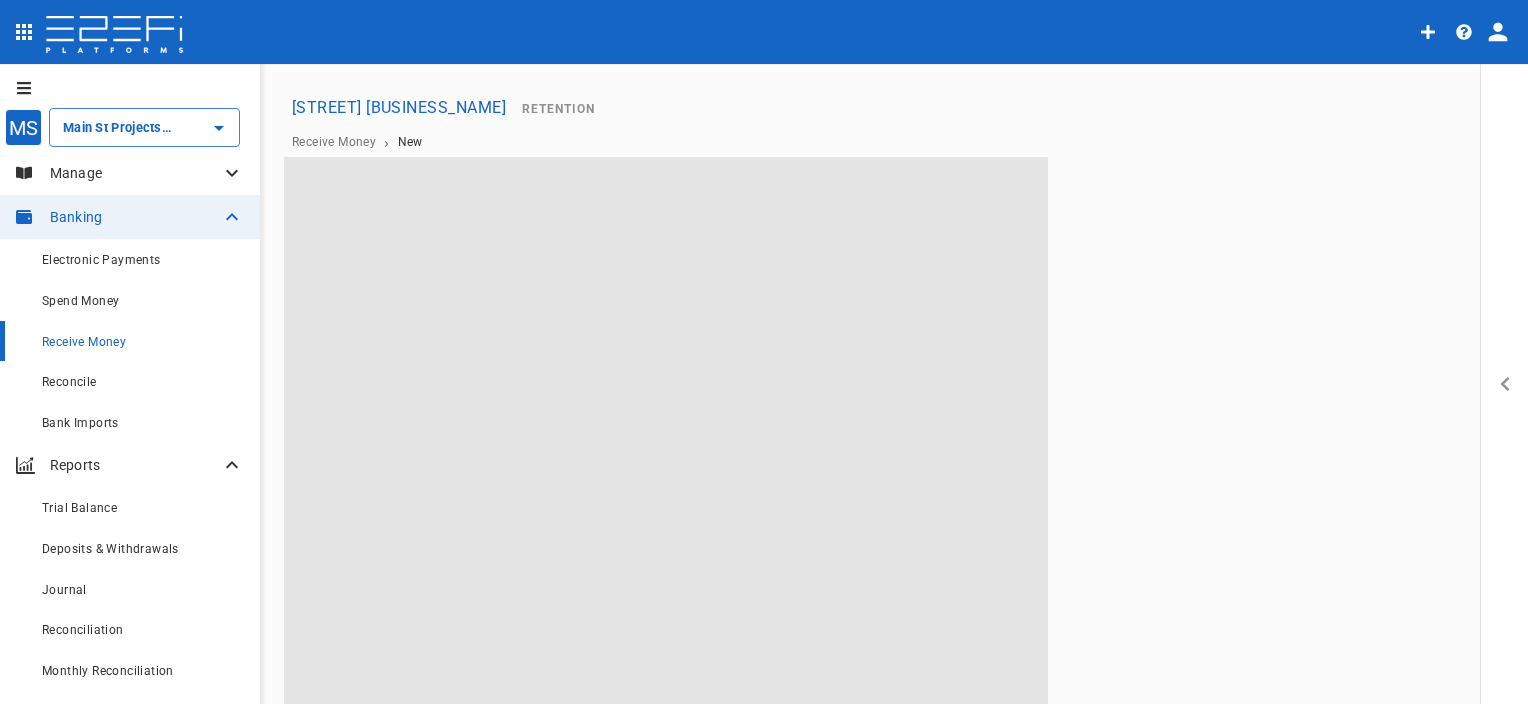type on "[STREET] [BUSINESS_NAME]" 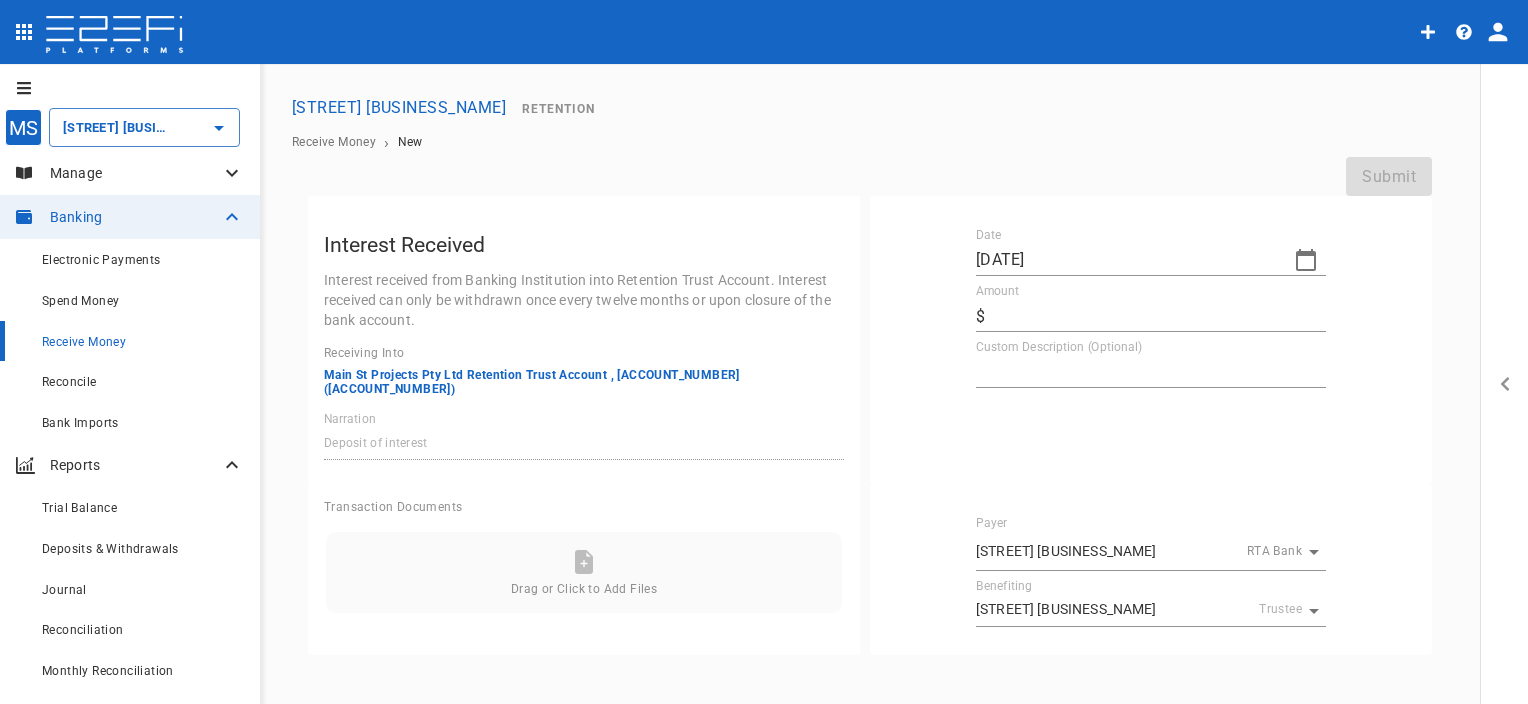 click on "[DATE]" at bounding box center [1127, 260] 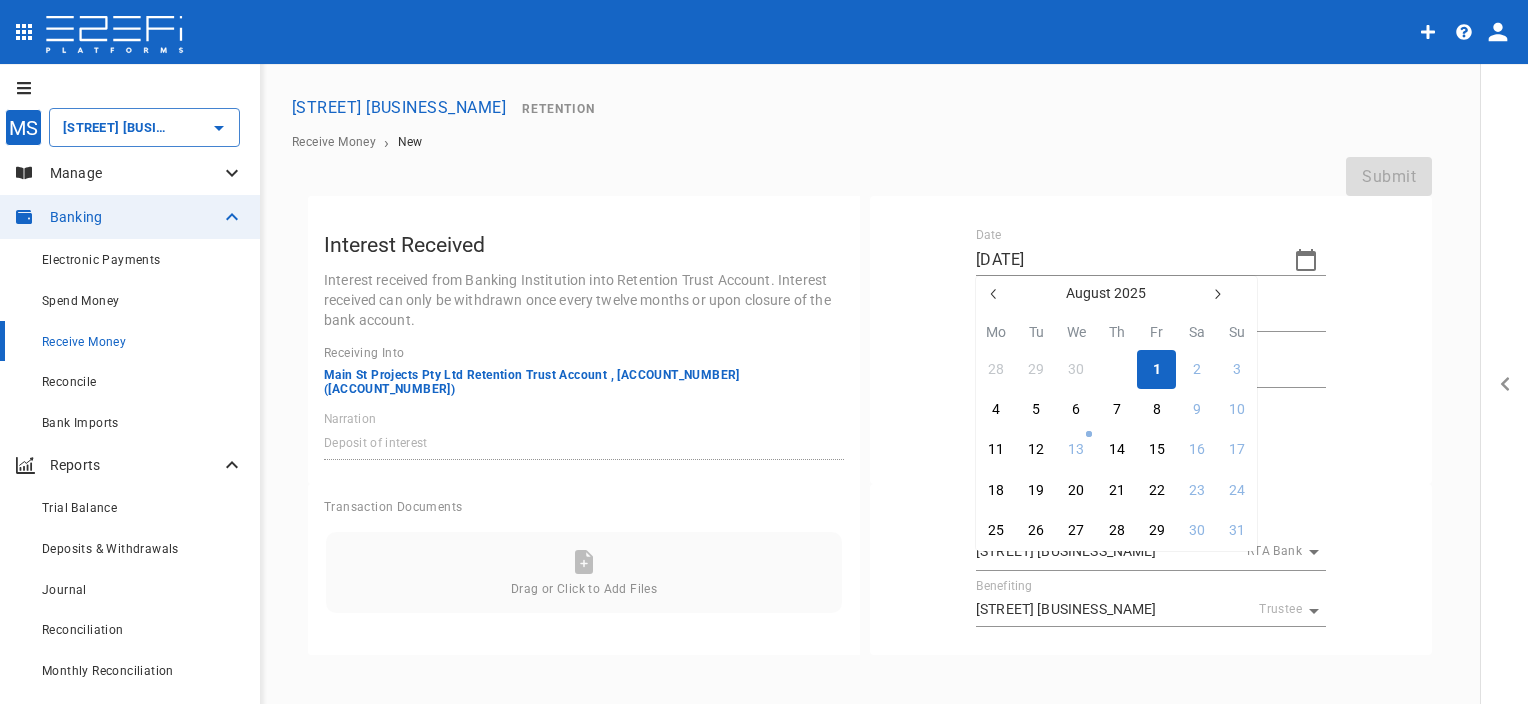 click on "31" at bounding box center [1116, 369] 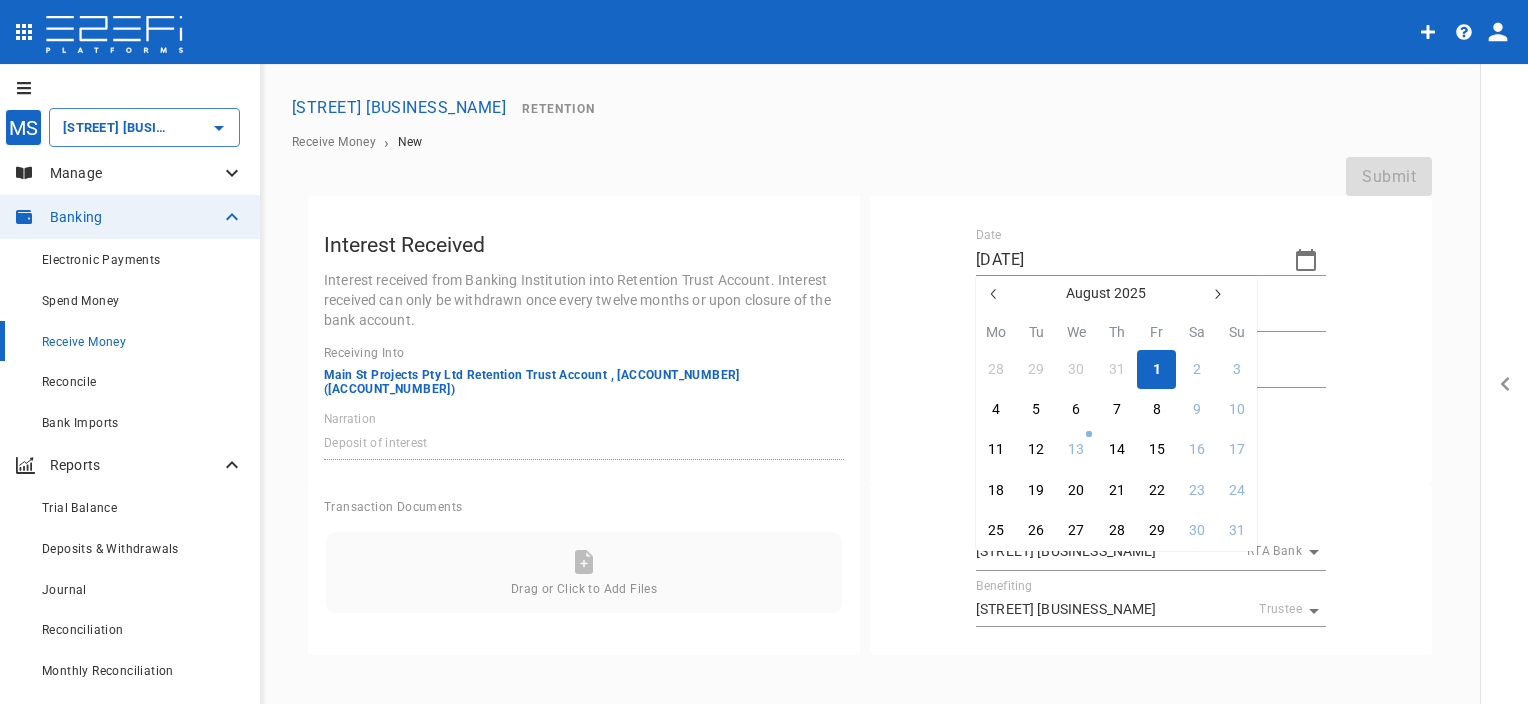 type on "[DATE]" 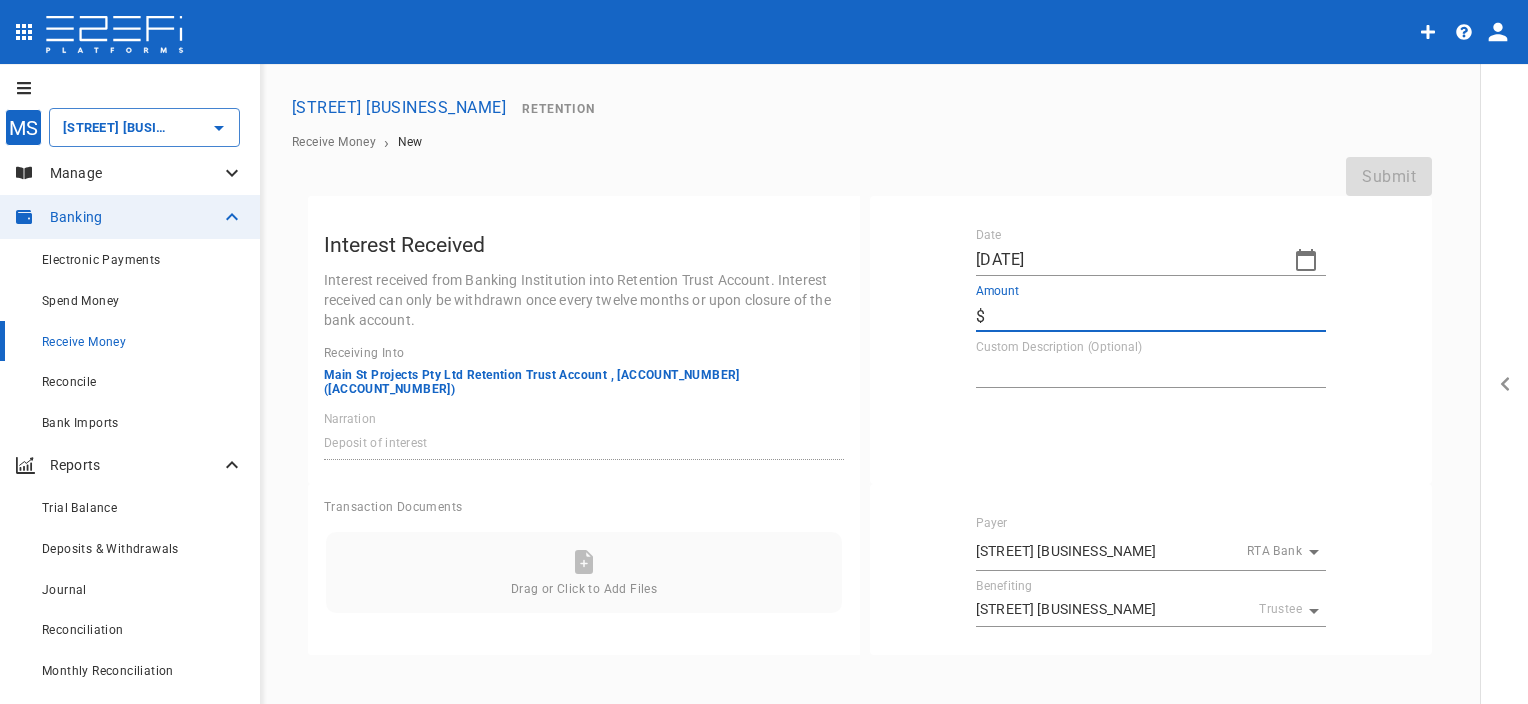 click on "Amount" at bounding box center (1159, 316) 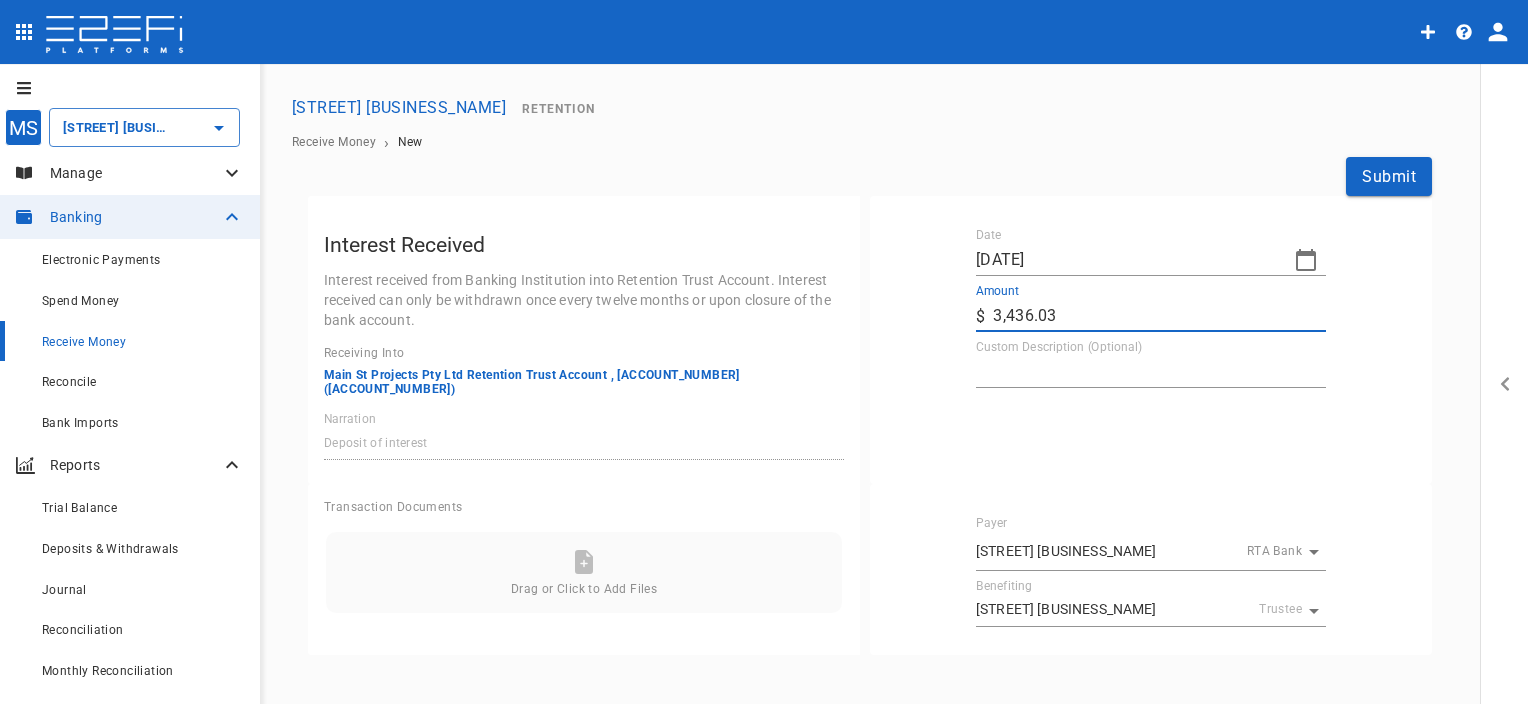 type on "3,436.03" 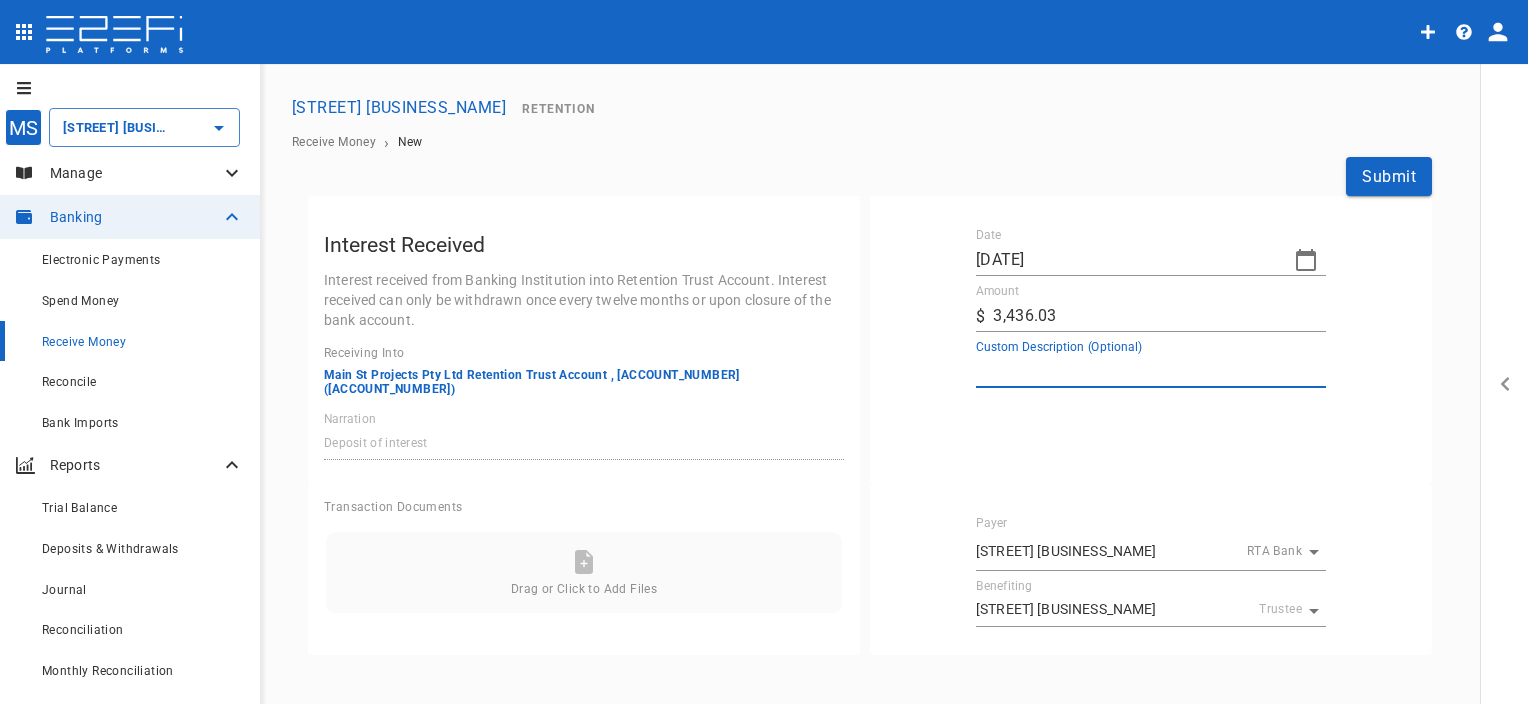 click on "Custom Description (Optional)" at bounding box center (1151, 371) 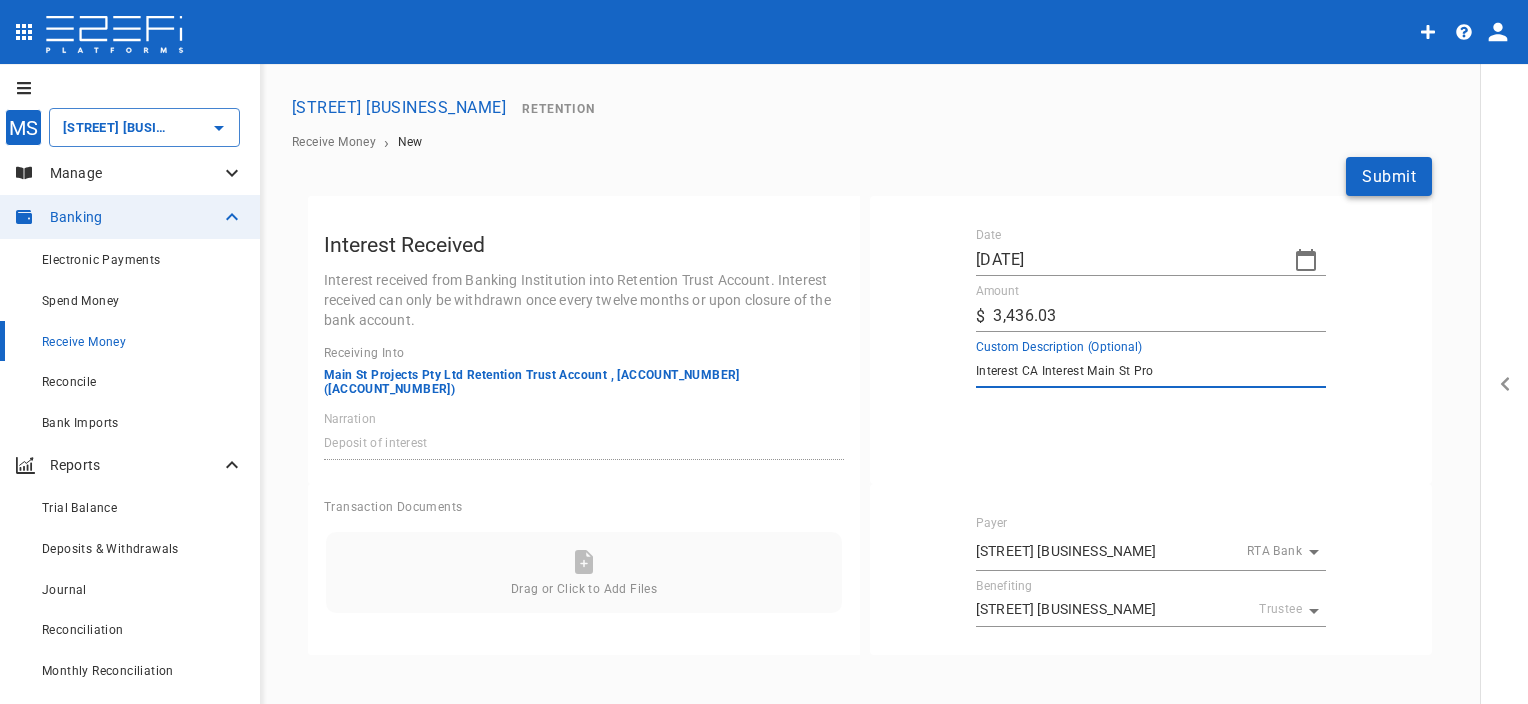 type on "Interest CA Interest Main St Pro" 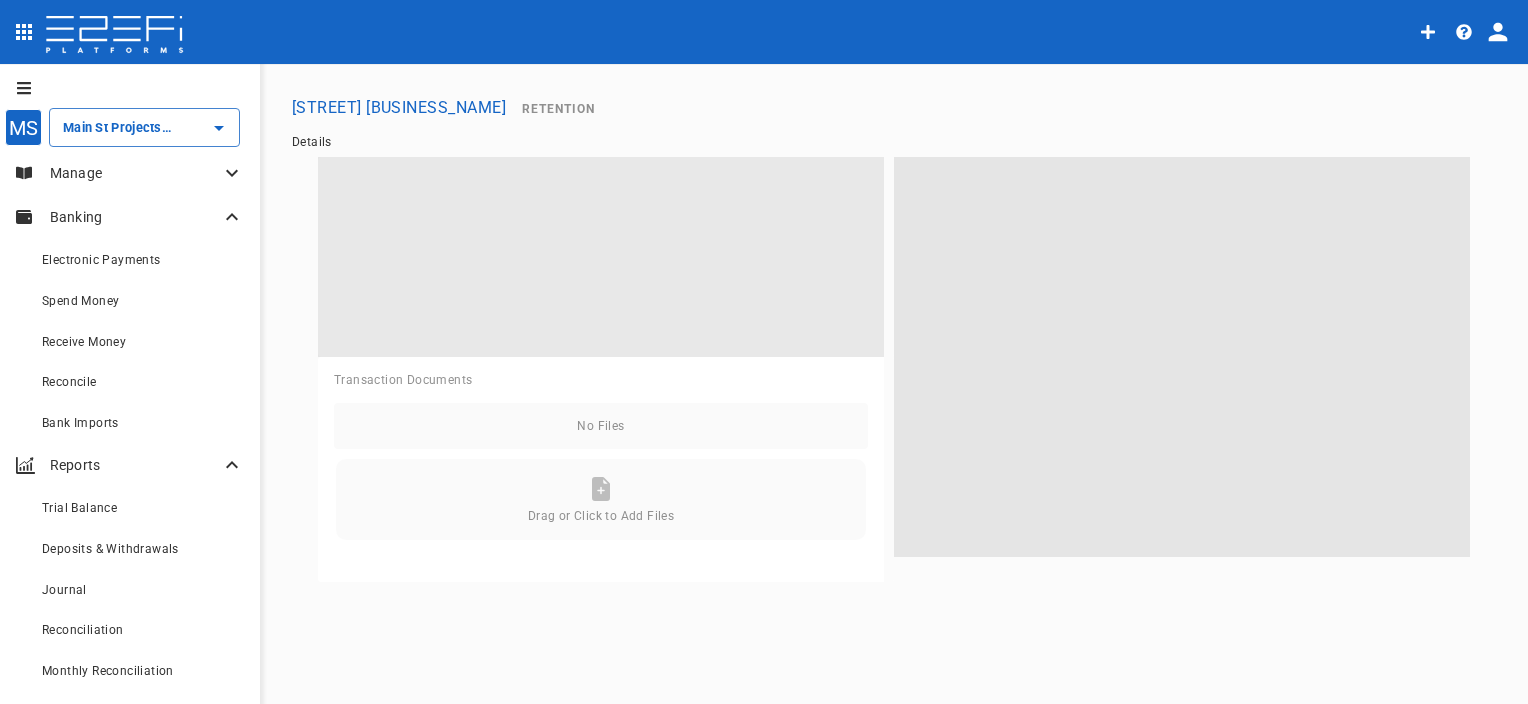 type on "[STREET] [BUSINESS_NAME]" 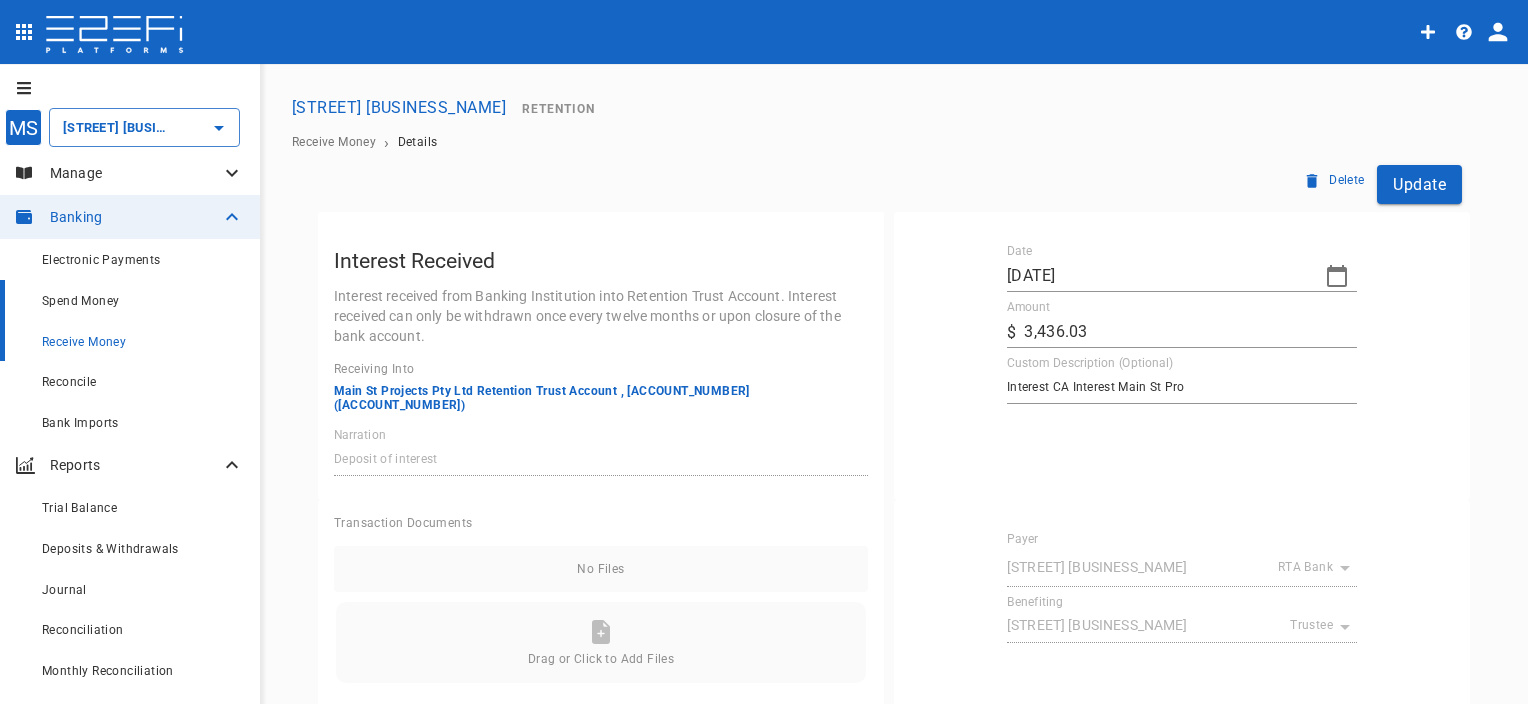 click on "Spend Money" at bounding box center (80, 301) 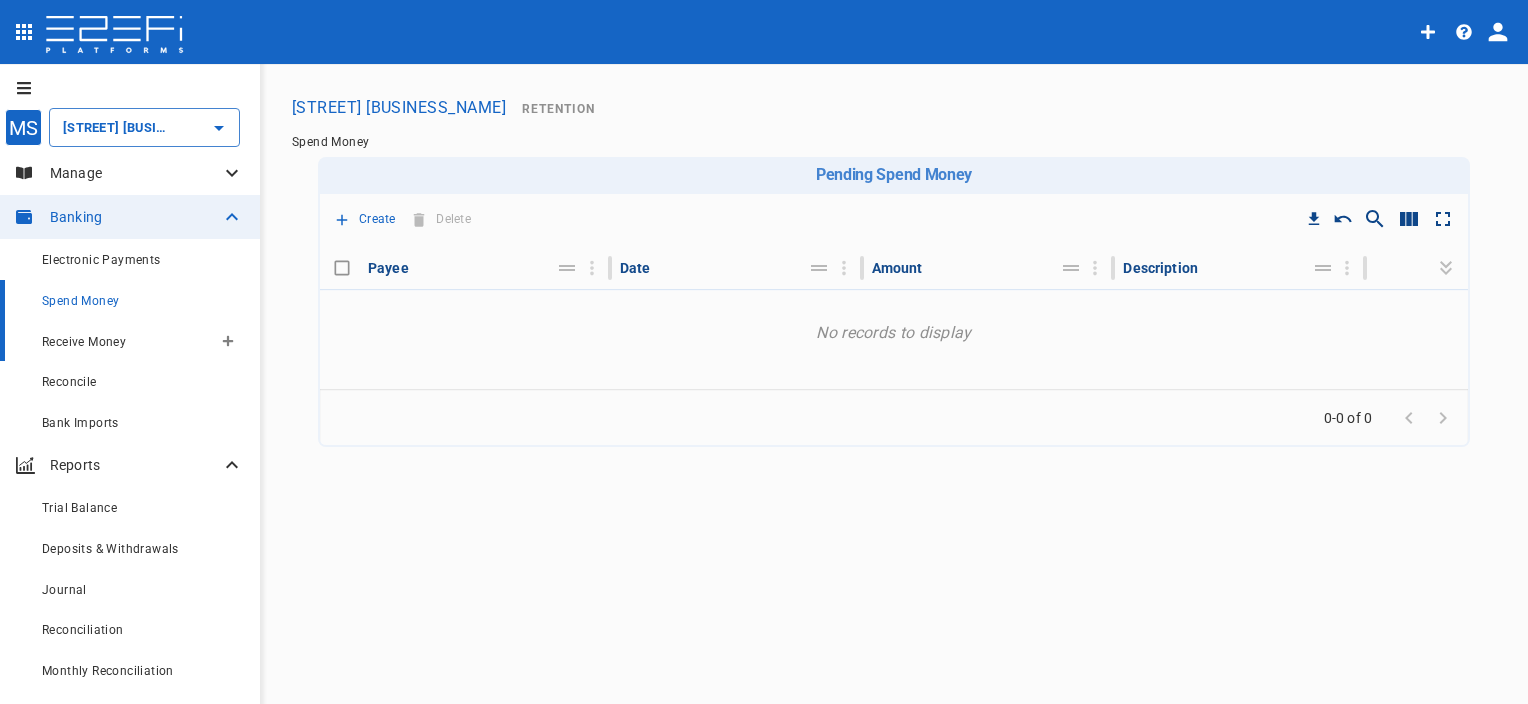 click on "Receive Money" at bounding box center (84, 342) 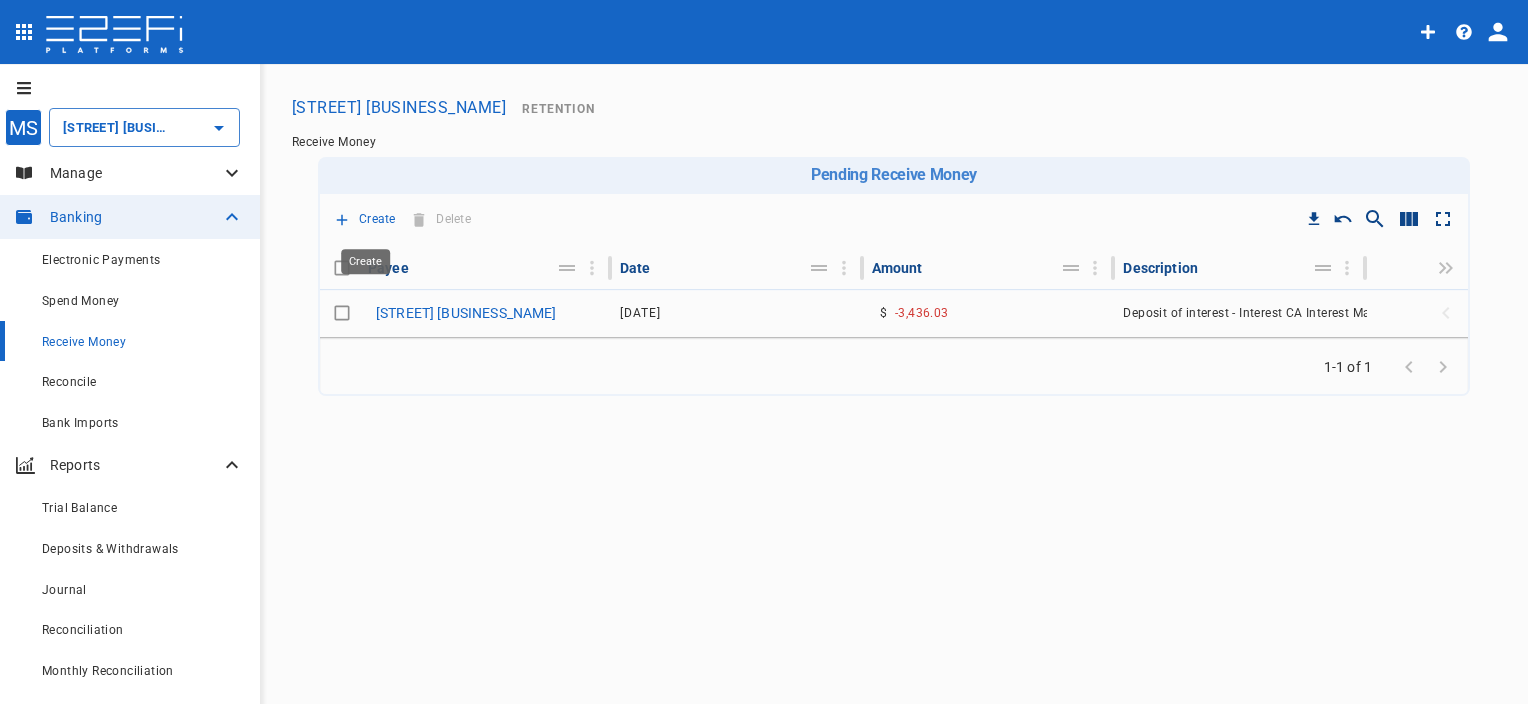 click 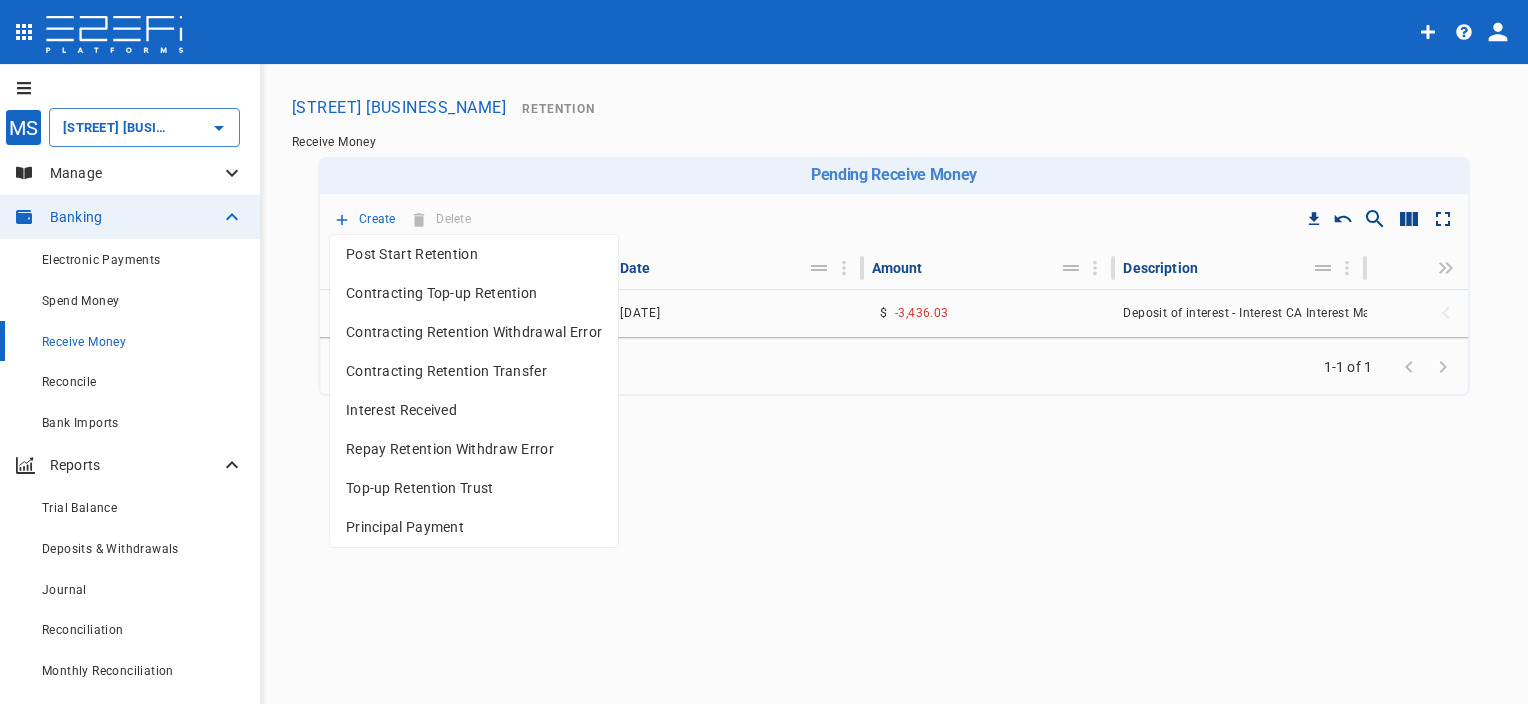 click on "Contracting Top-up Retention" at bounding box center (474, 293) 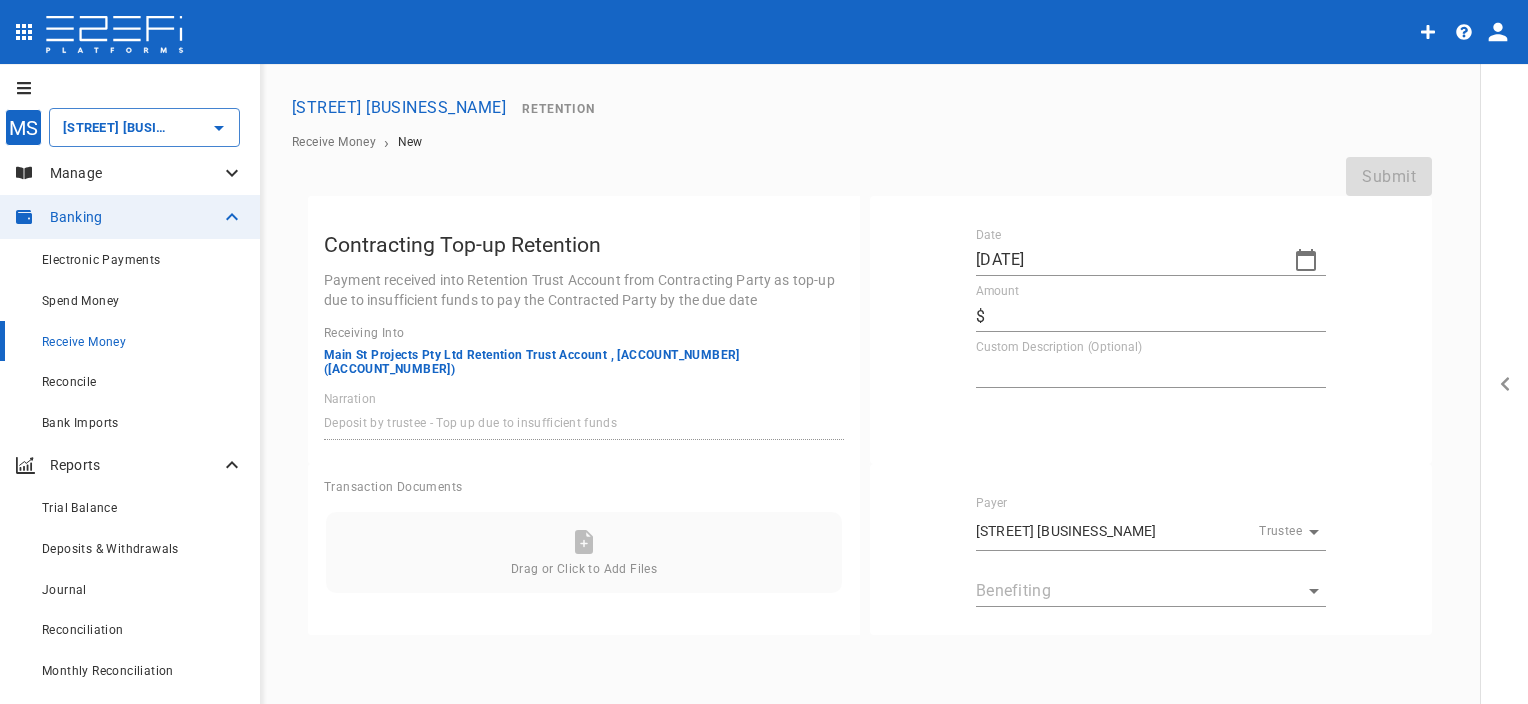 click on "[DATE]" at bounding box center [1127, 260] 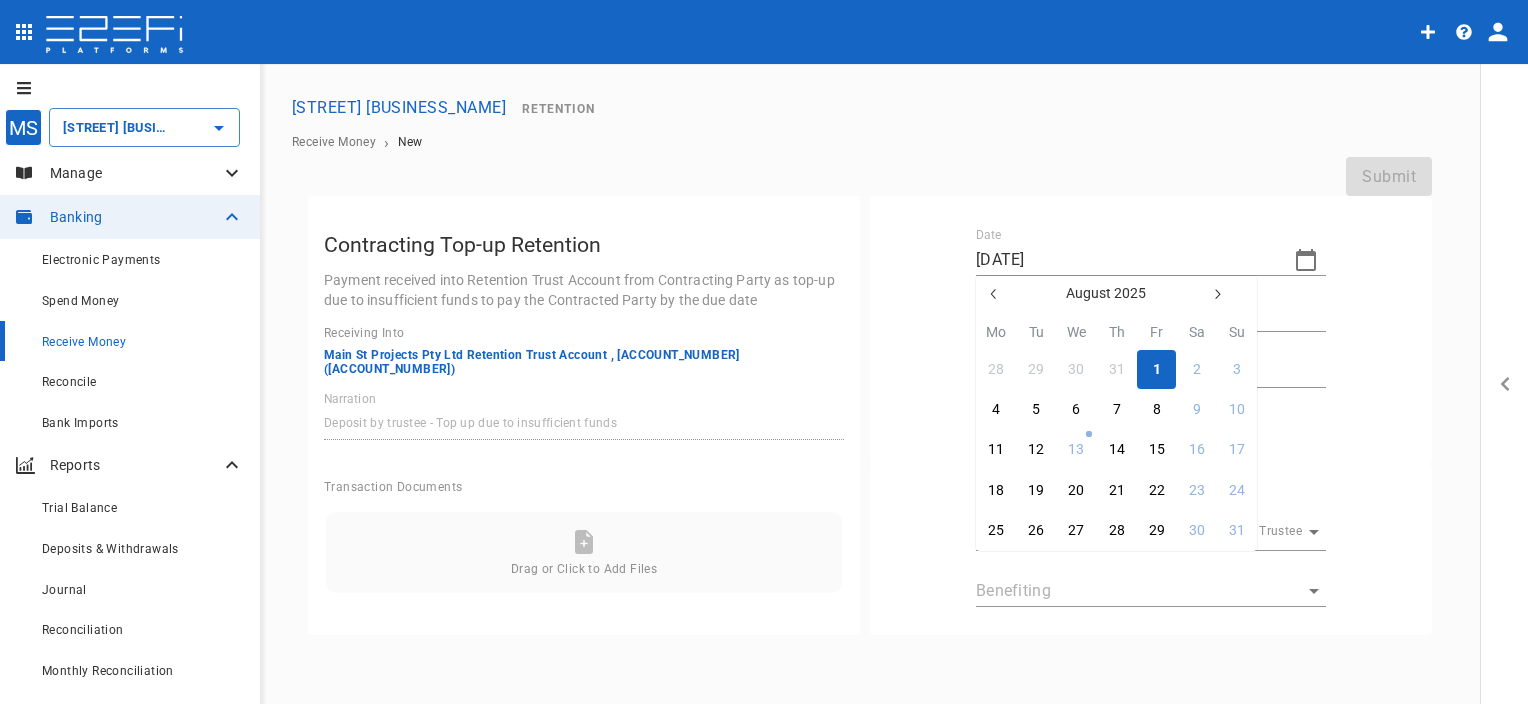click 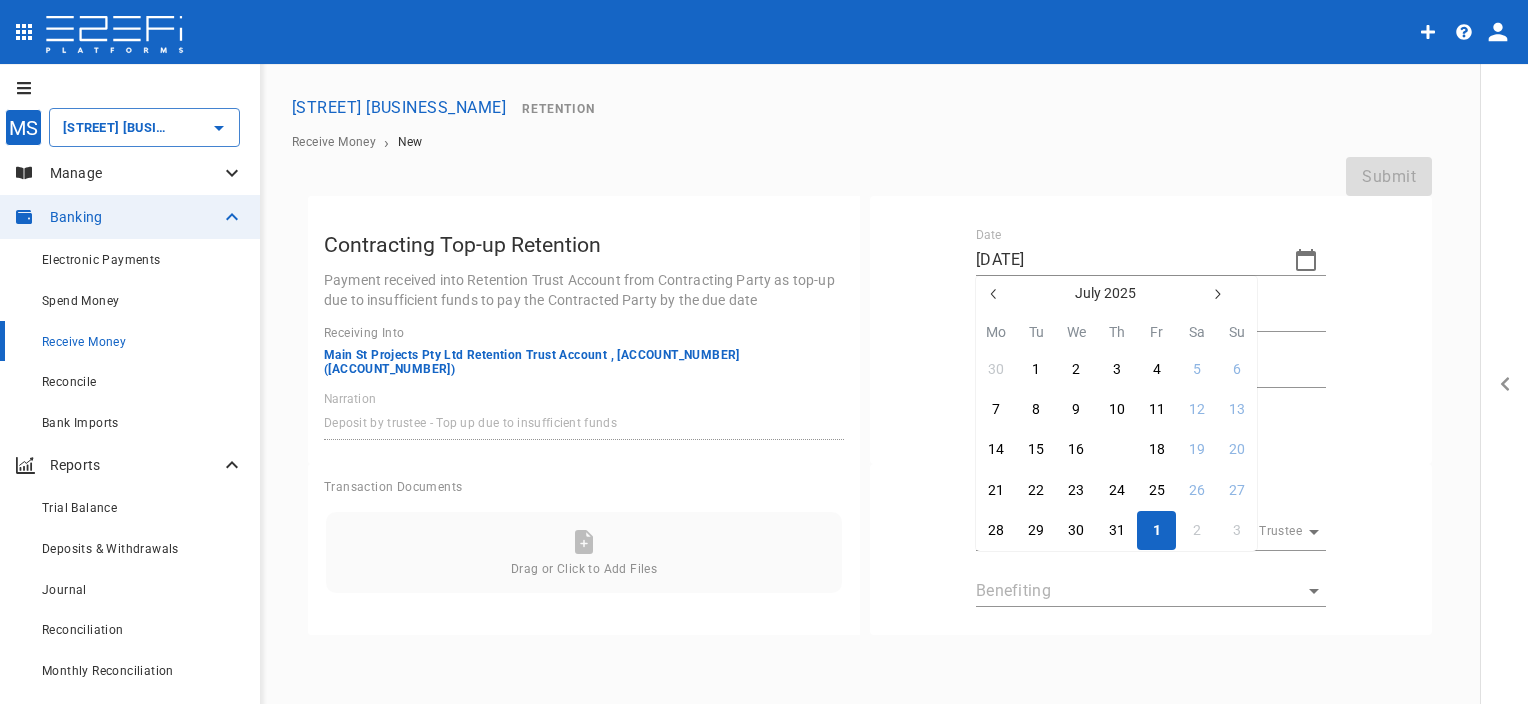 click on "17" at bounding box center [1117, 450] 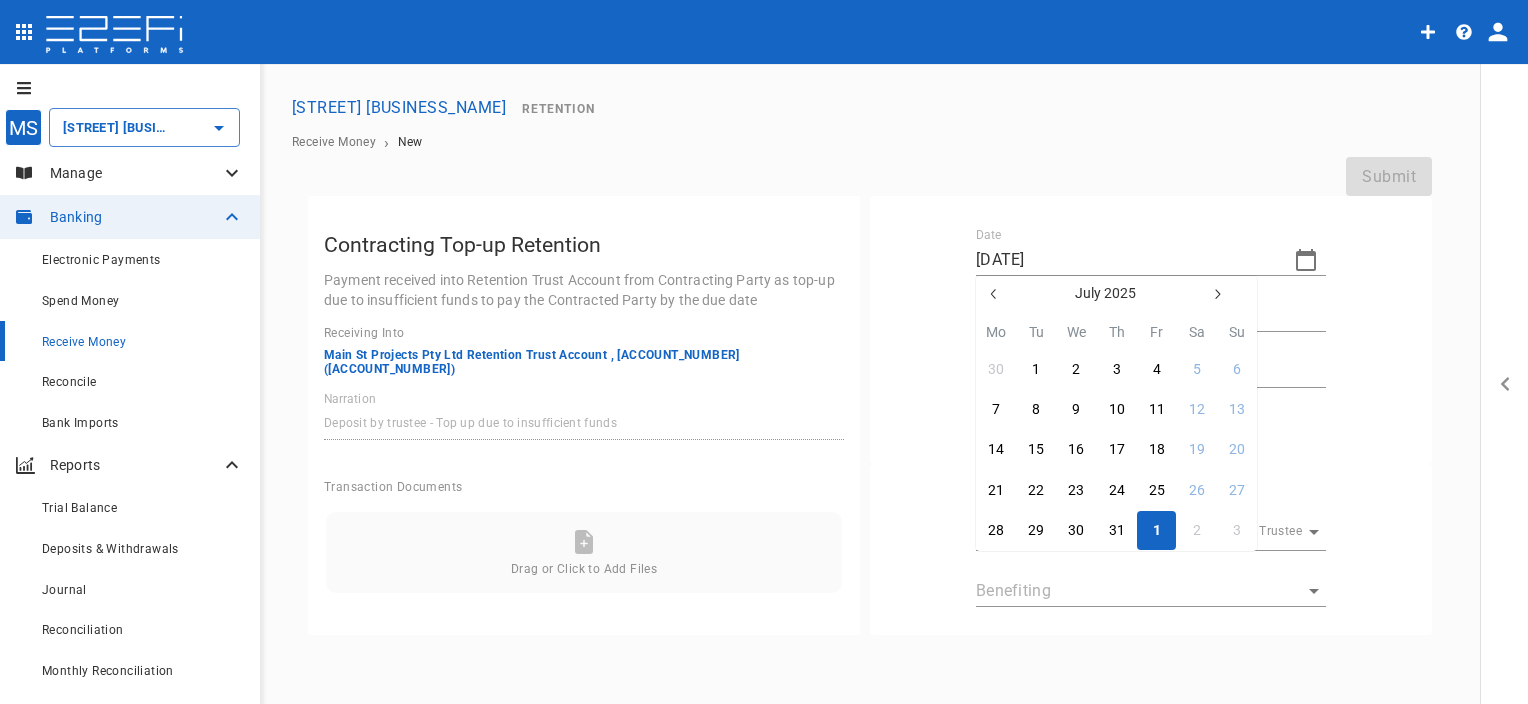 type on "[DATE]" 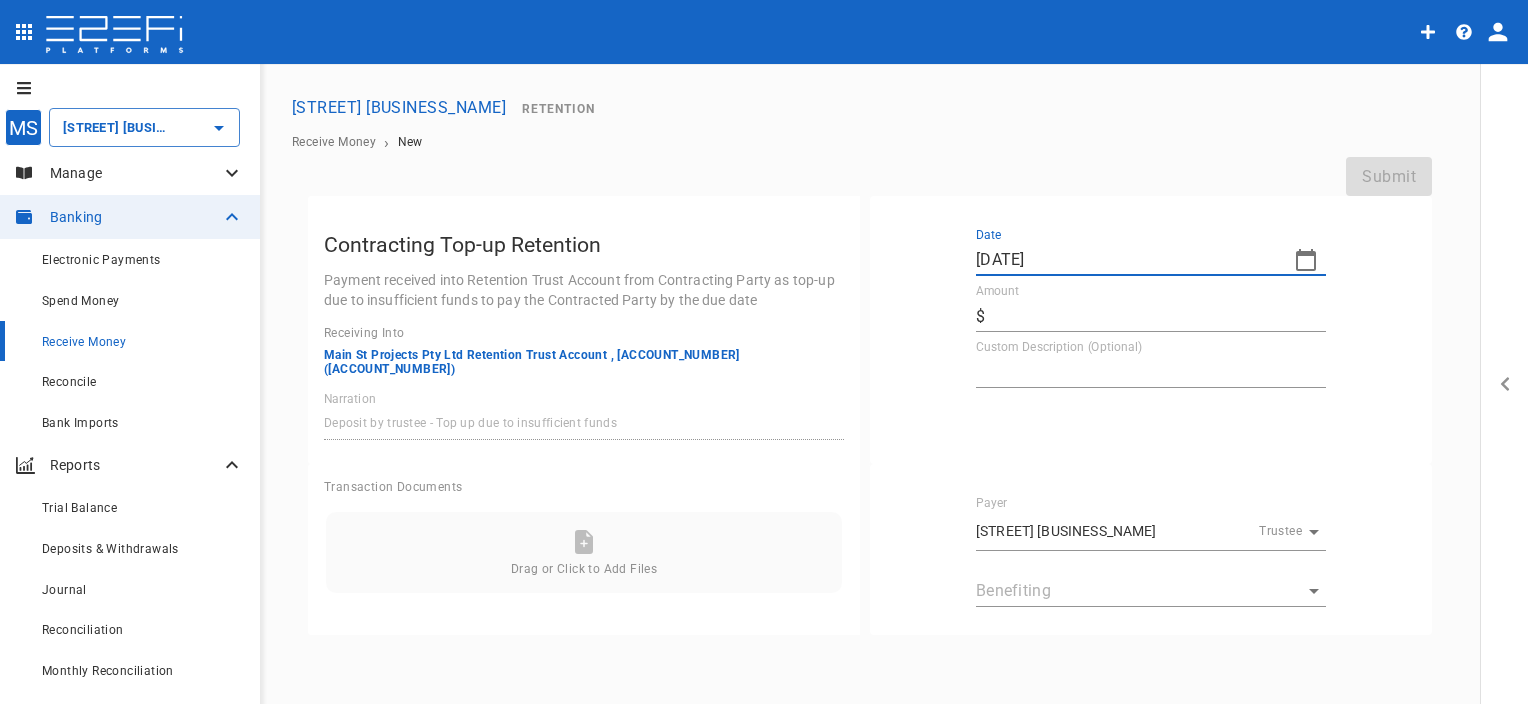 click on "Amount" at bounding box center (1159, 316) 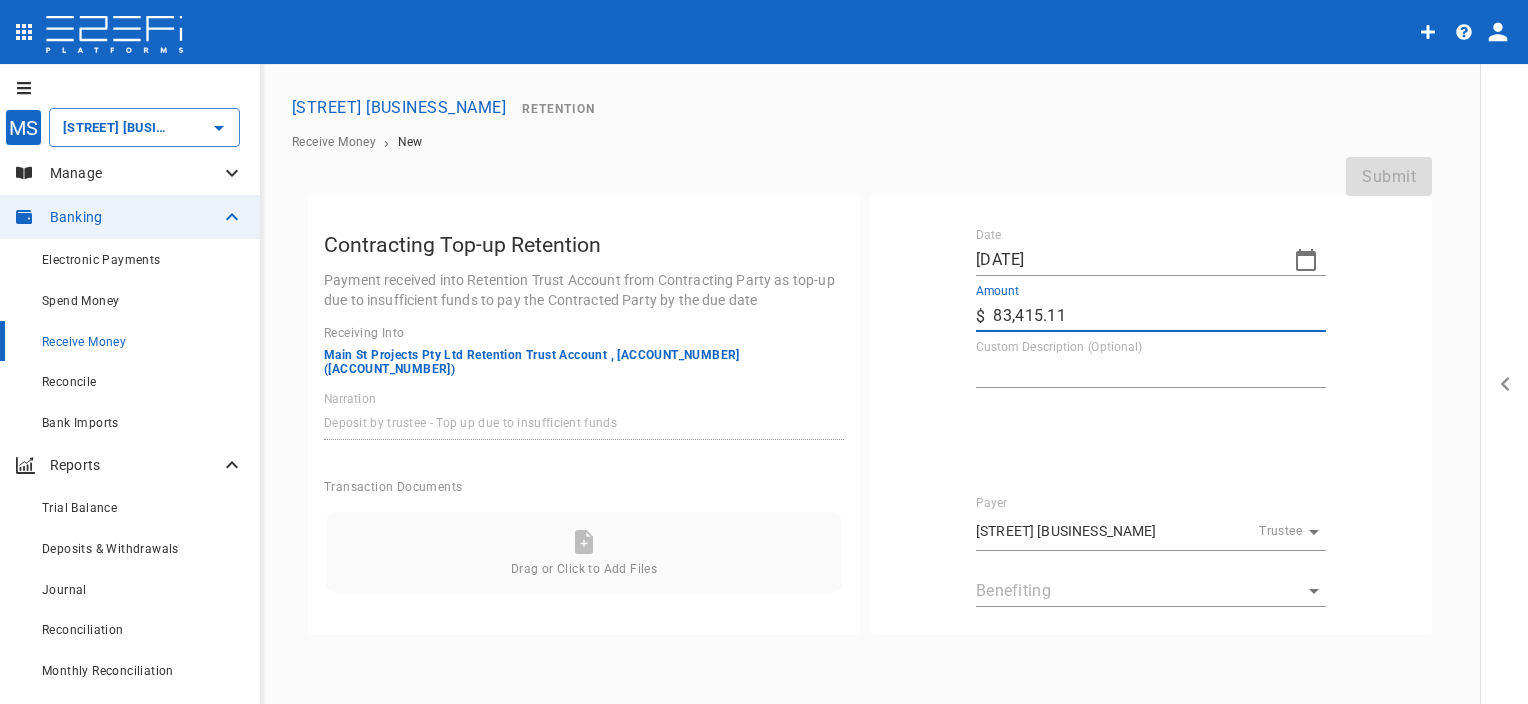 type on "83,415.11" 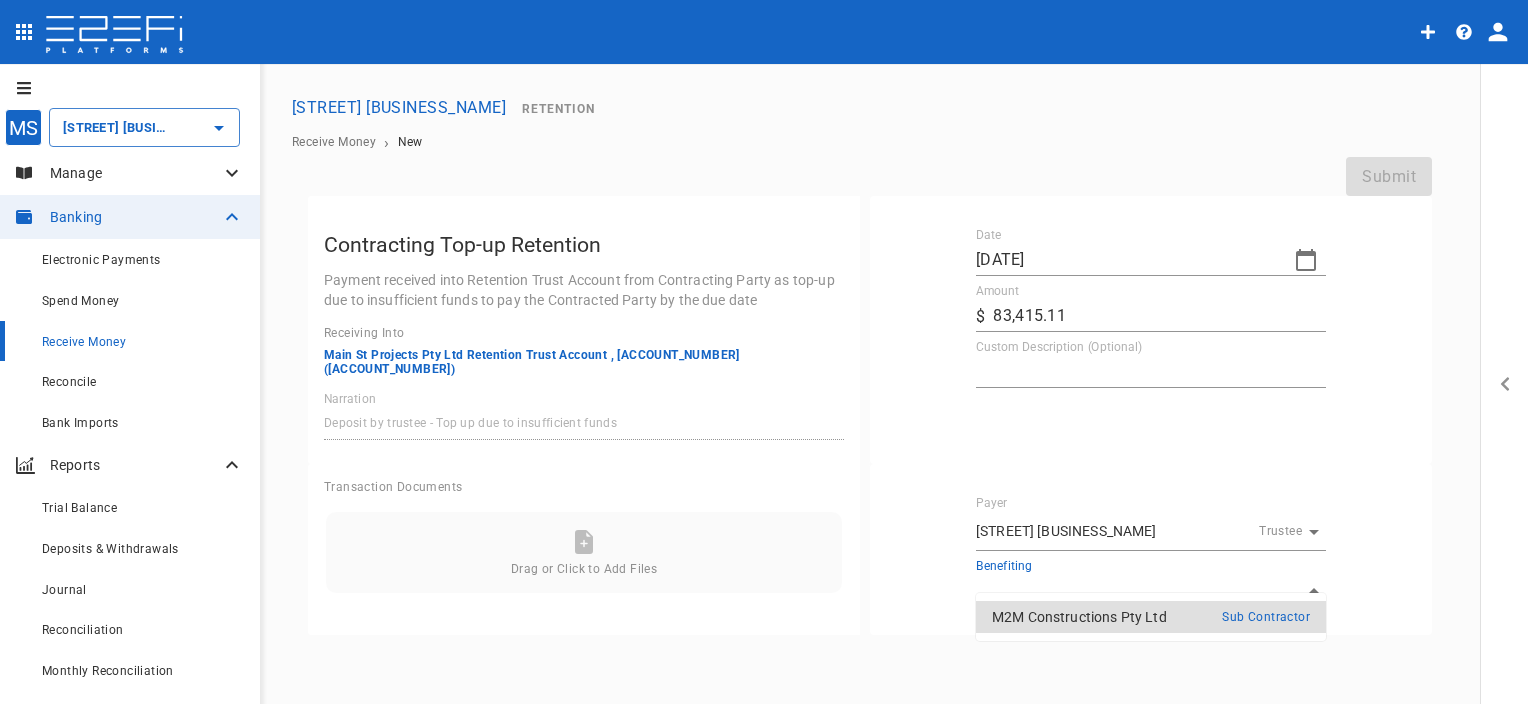 click on "Main St Projects Pty Ltd Retention Trust Account , [ACCOUNT_NUMBER] ([ACCOUNT_NUMBER]) Narration Deposit by trustee - Top up due to insufficient funds x Date [DATE] Amount ​ $ 83,415.11 Custom Description (Optional) x Transaction Documents Drag or Click to Add Files Payer Main St Projects Pty Ltd Retention Trust Account Trustee [ACCOUNT_NUMBER] Benefiting ​ Please complete the form to simulate the affected balances" at bounding box center [764, 352] 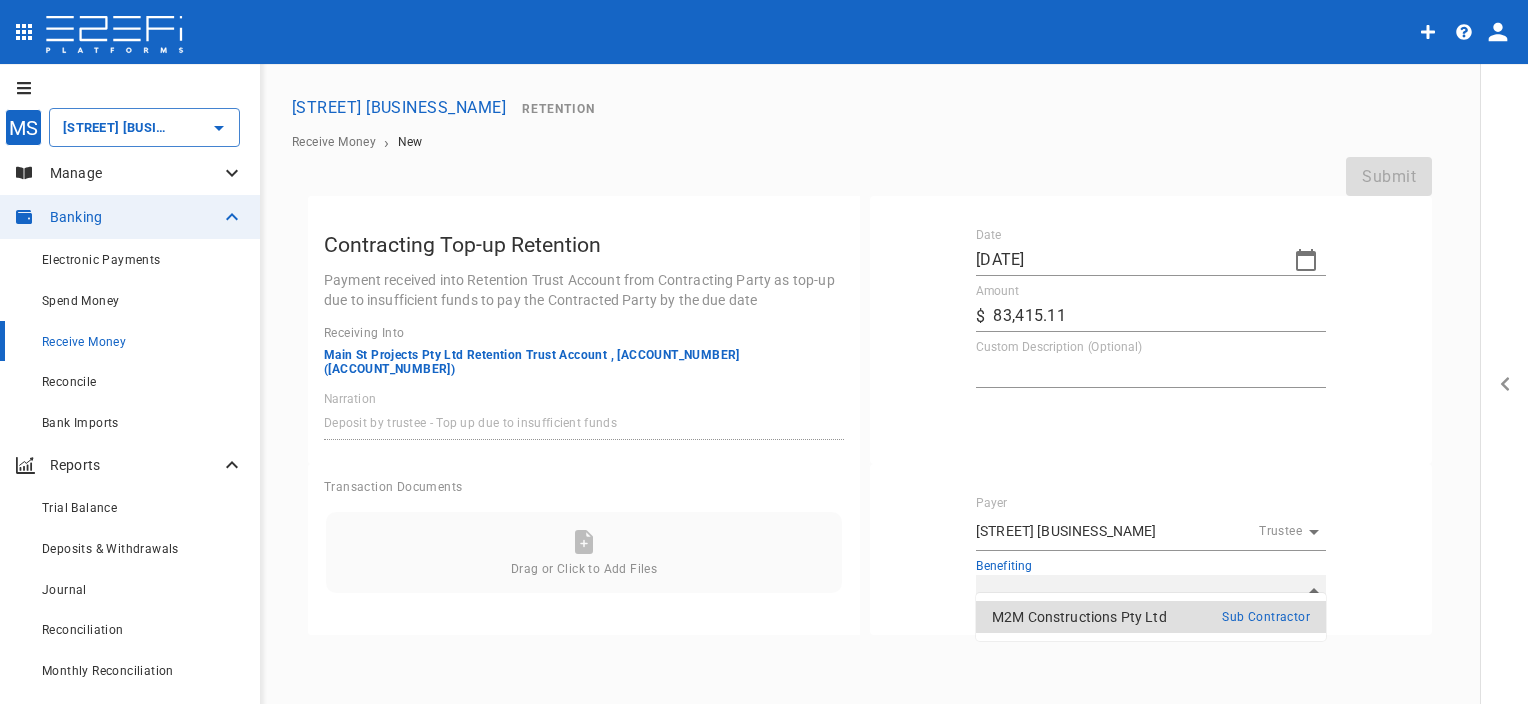 type on "[ACCOUNT_NUMBER]" 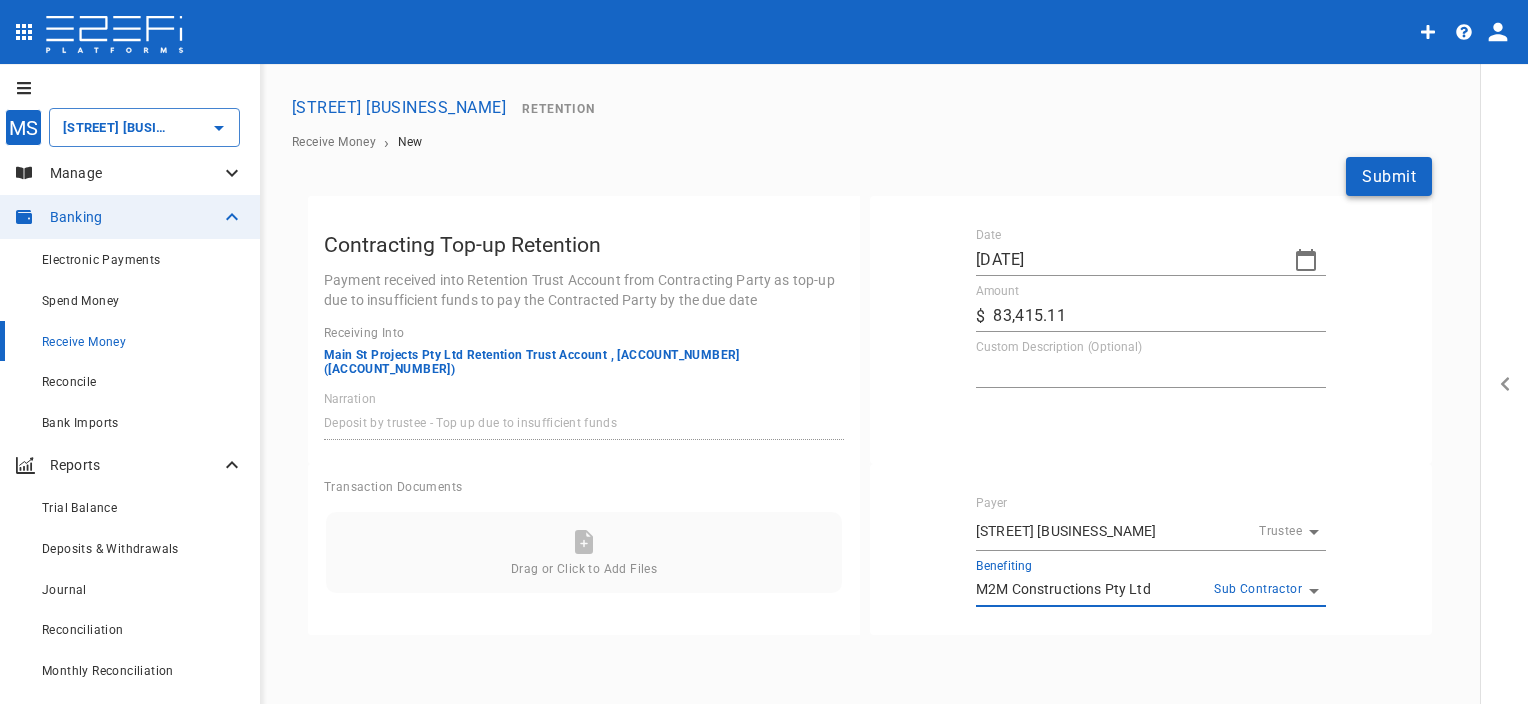 click on "Submit" at bounding box center (1389, 176) 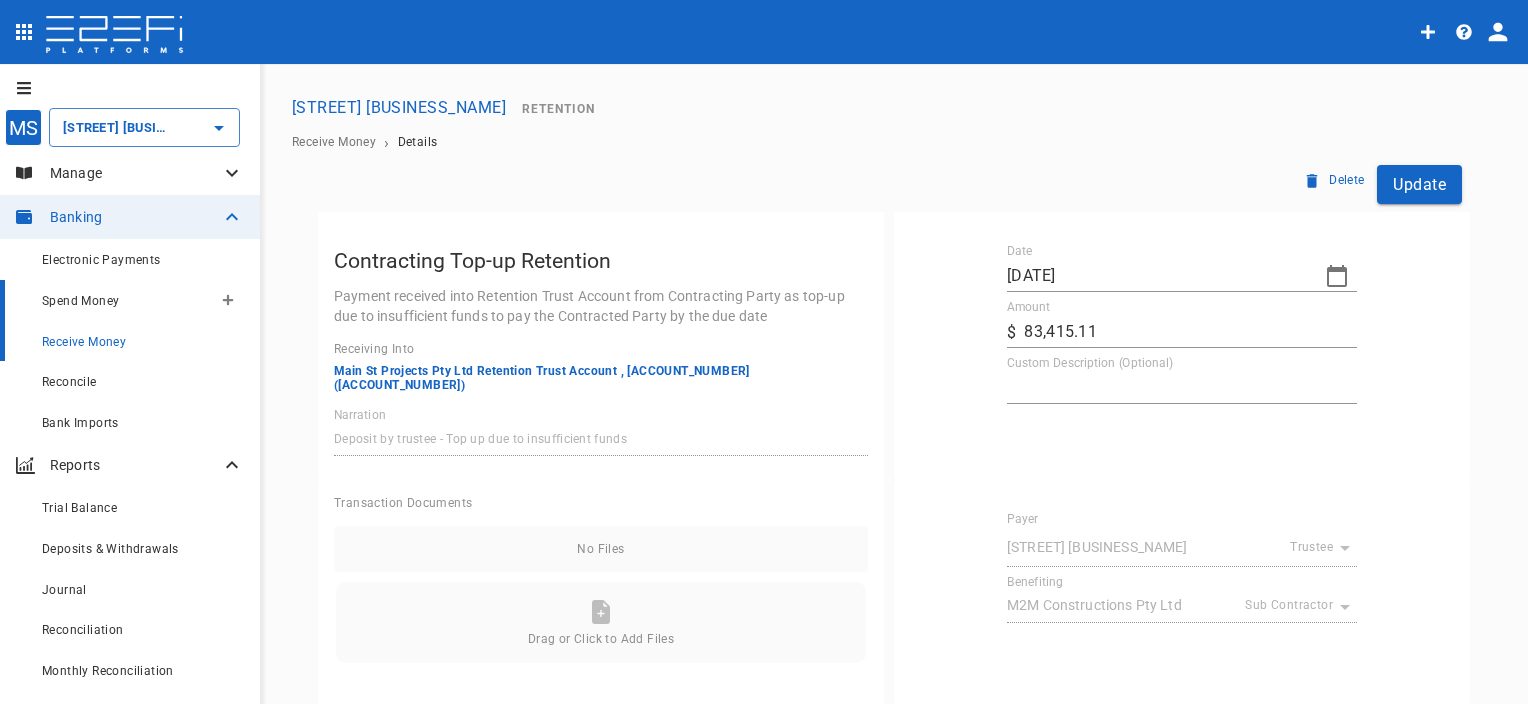 click on "Spend Money" at bounding box center [80, 301] 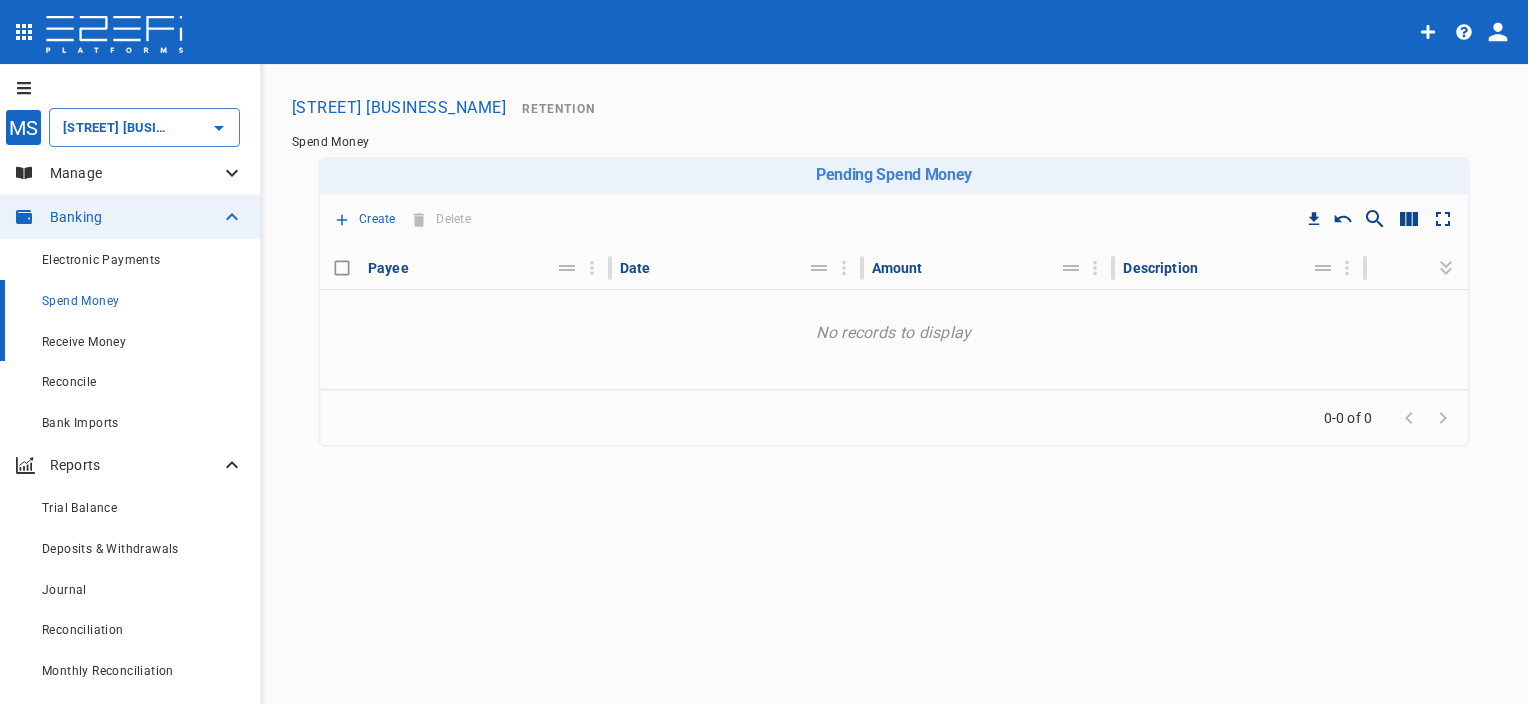 click on "Receive Money" at bounding box center (84, 342) 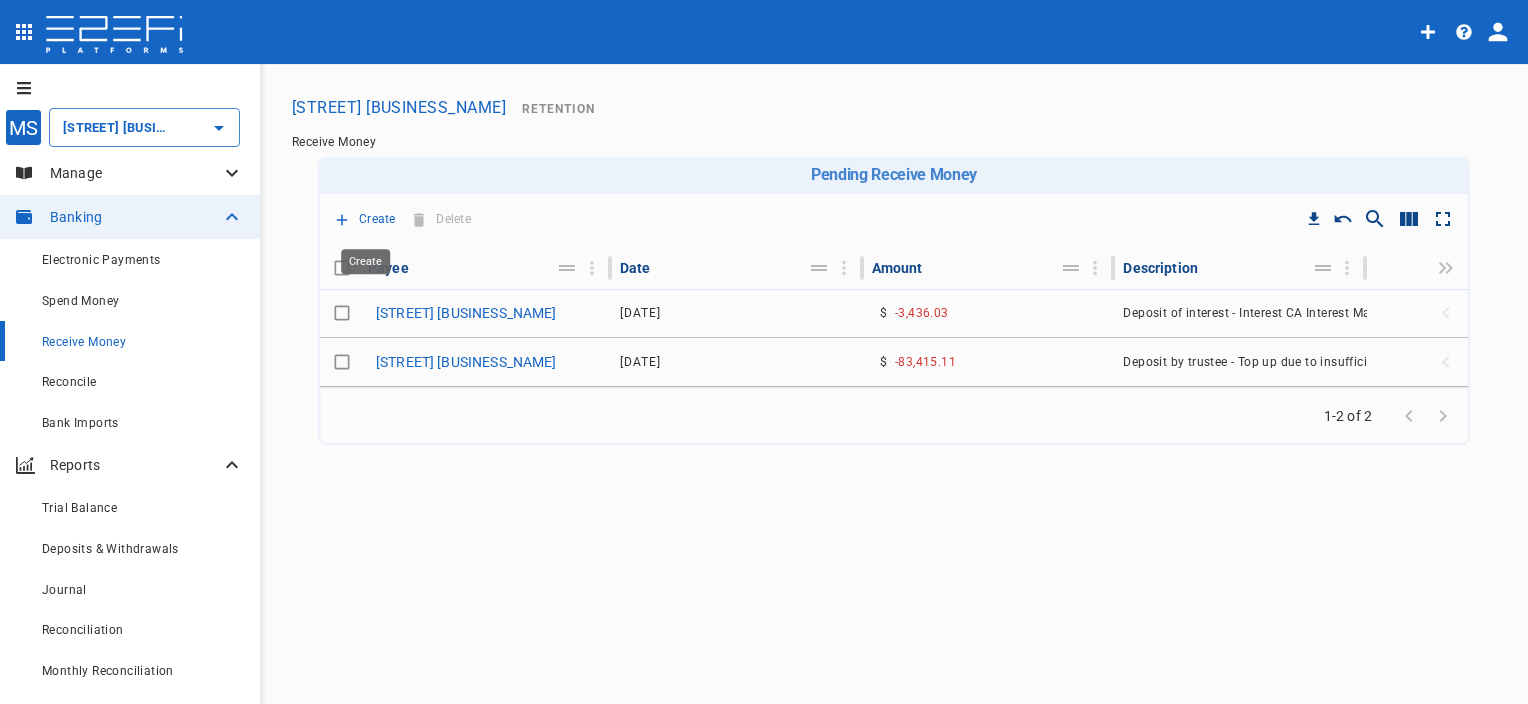 click on "Create" at bounding box center (377, 219) 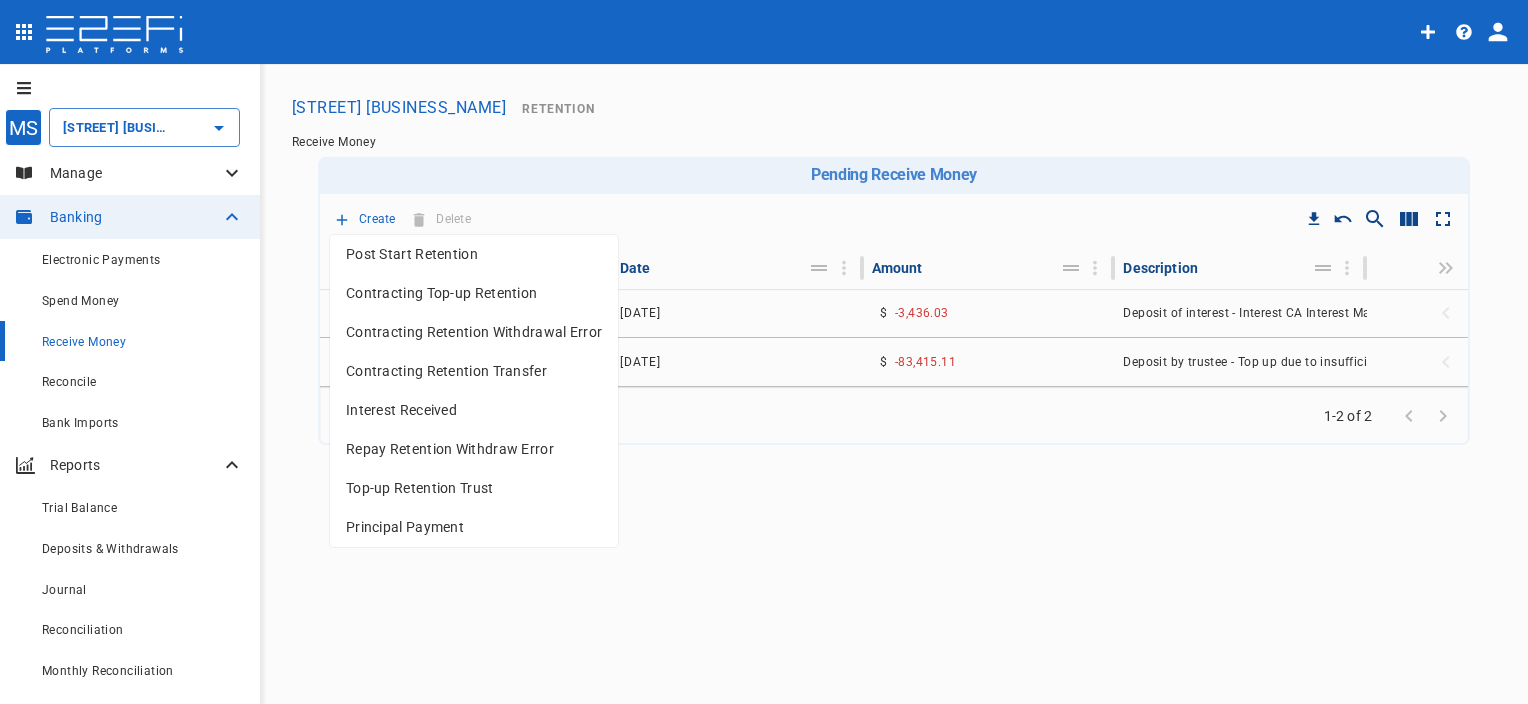 click on "Interest Received" at bounding box center [474, 410] 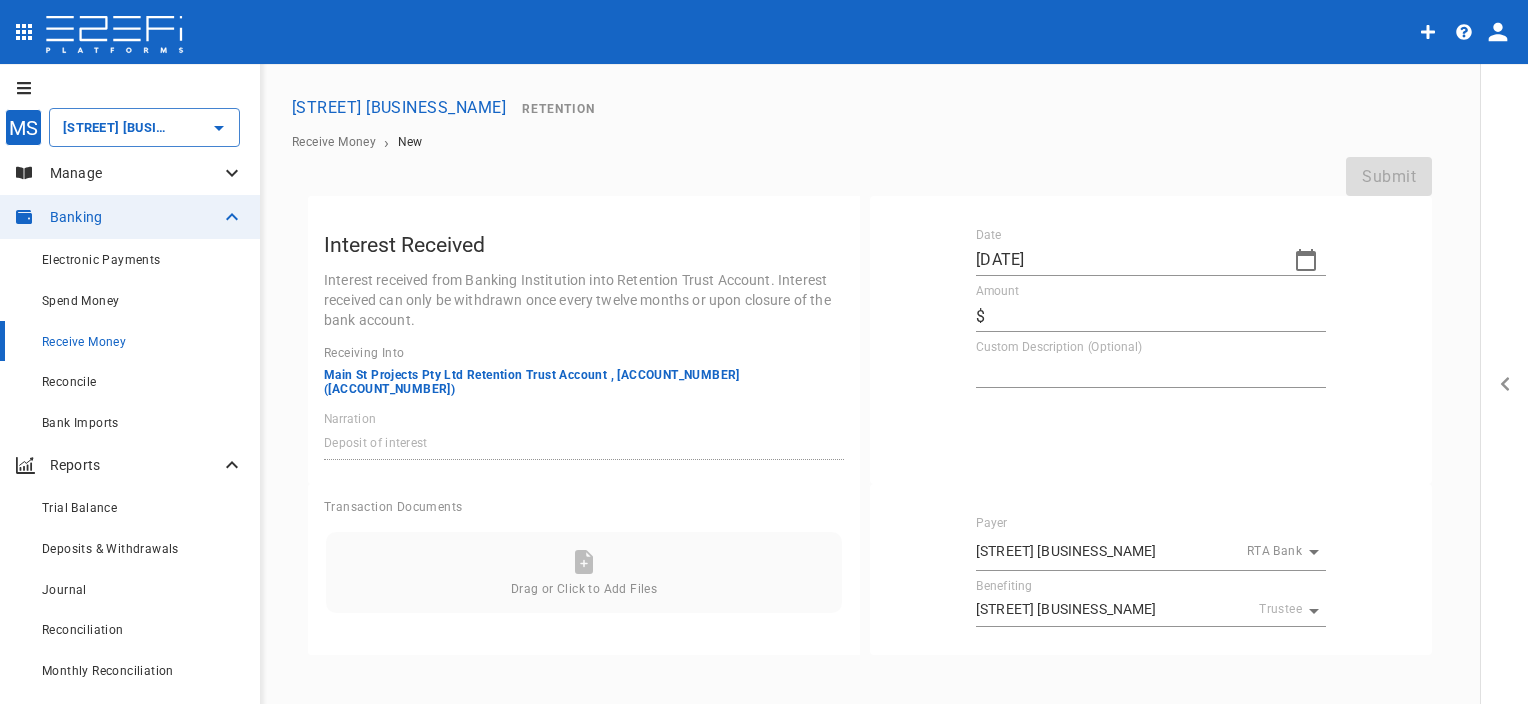 click 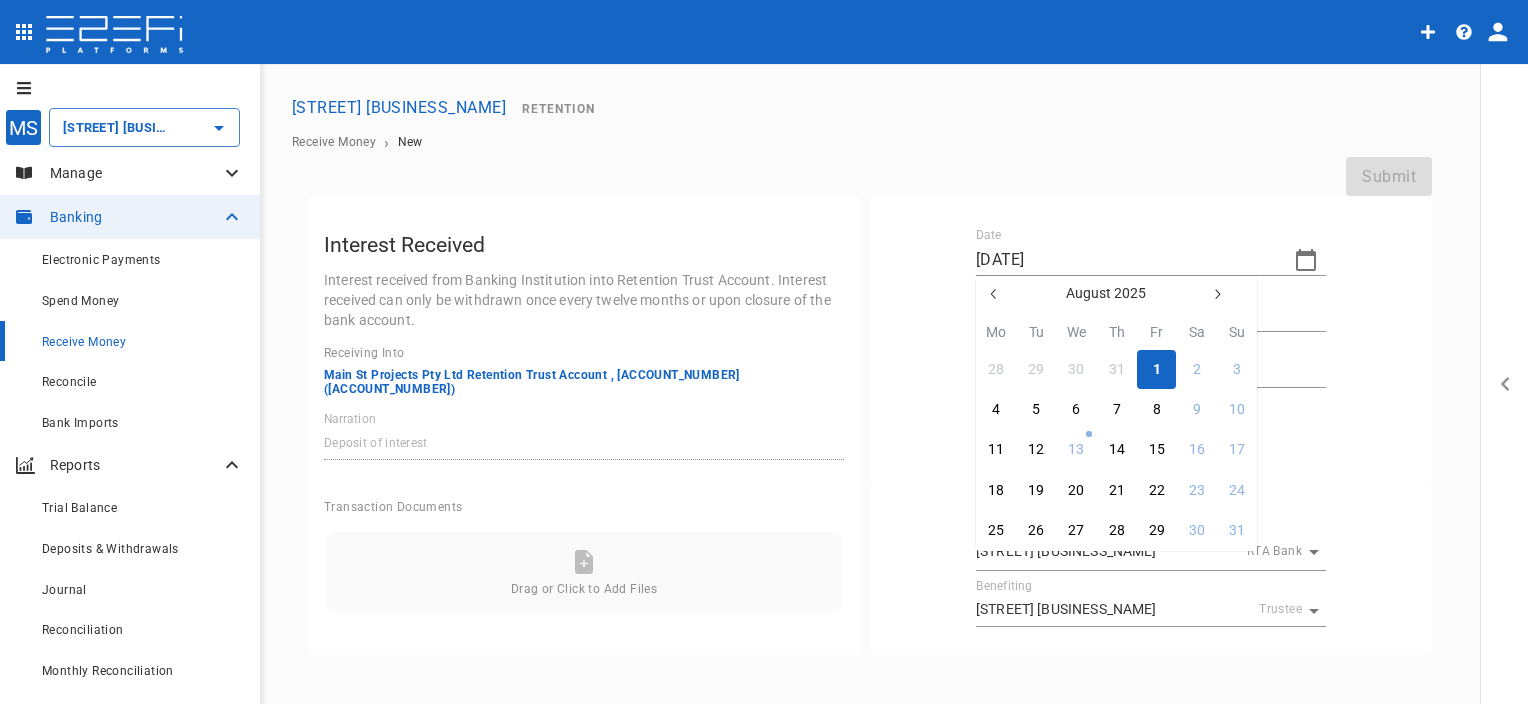 click 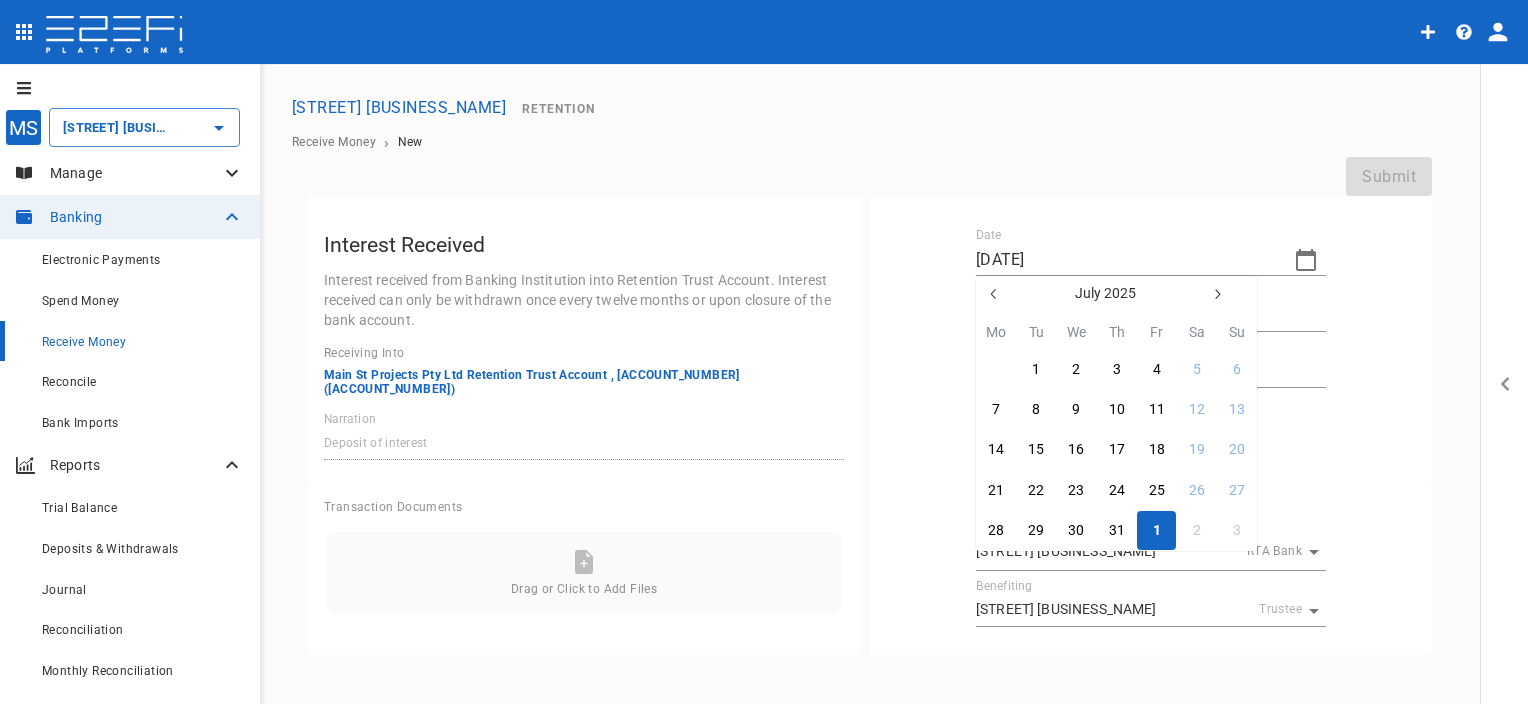 click on "30" at bounding box center [996, 370] 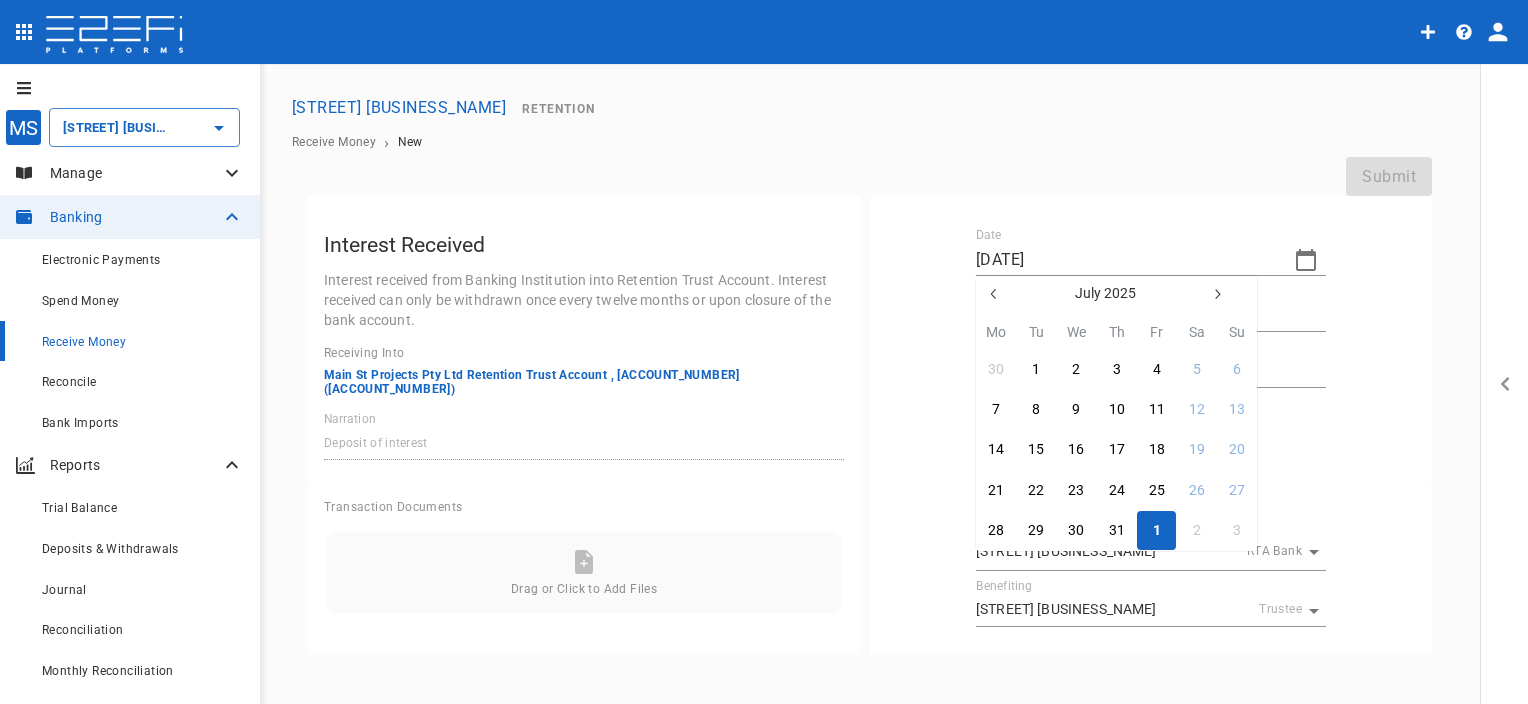 type on "30/06/2025" 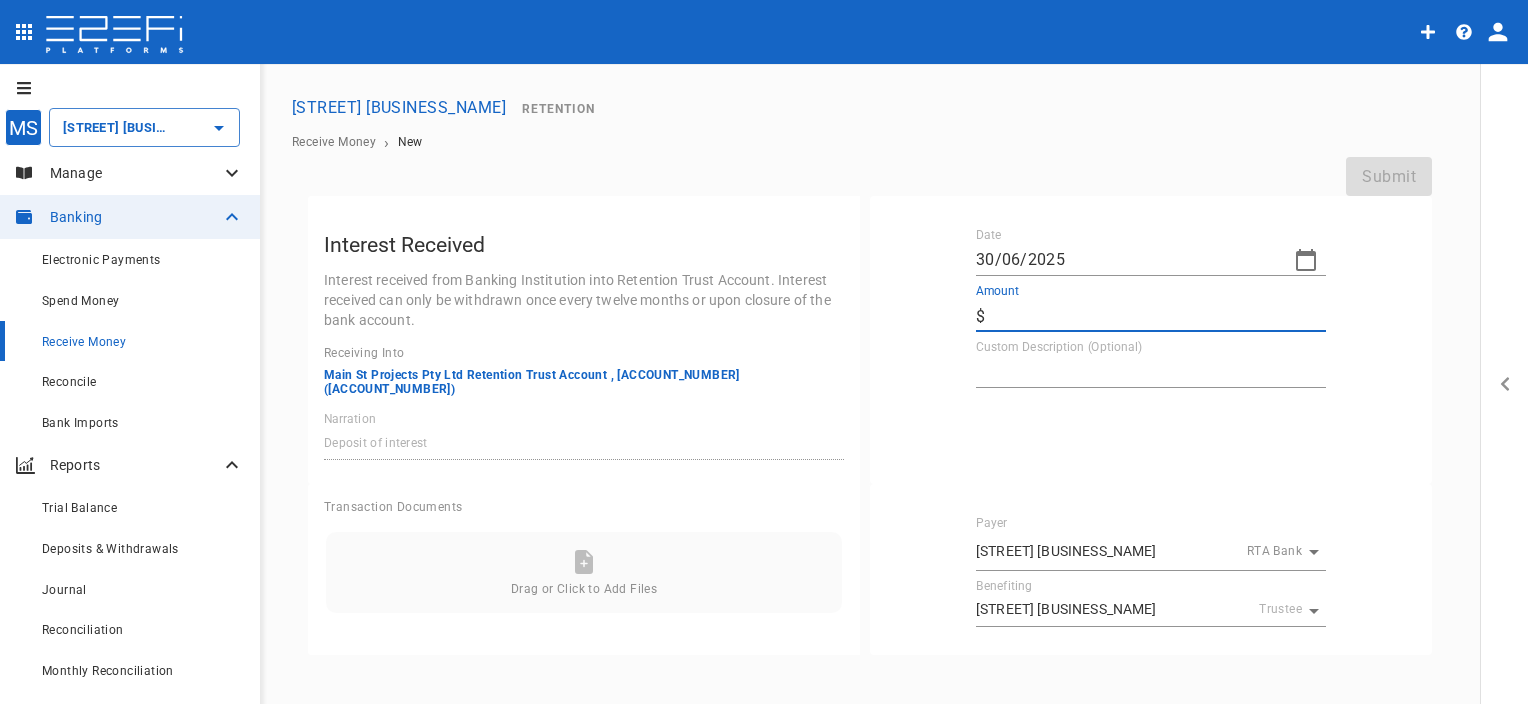 click on "Amount" at bounding box center [1159, 316] 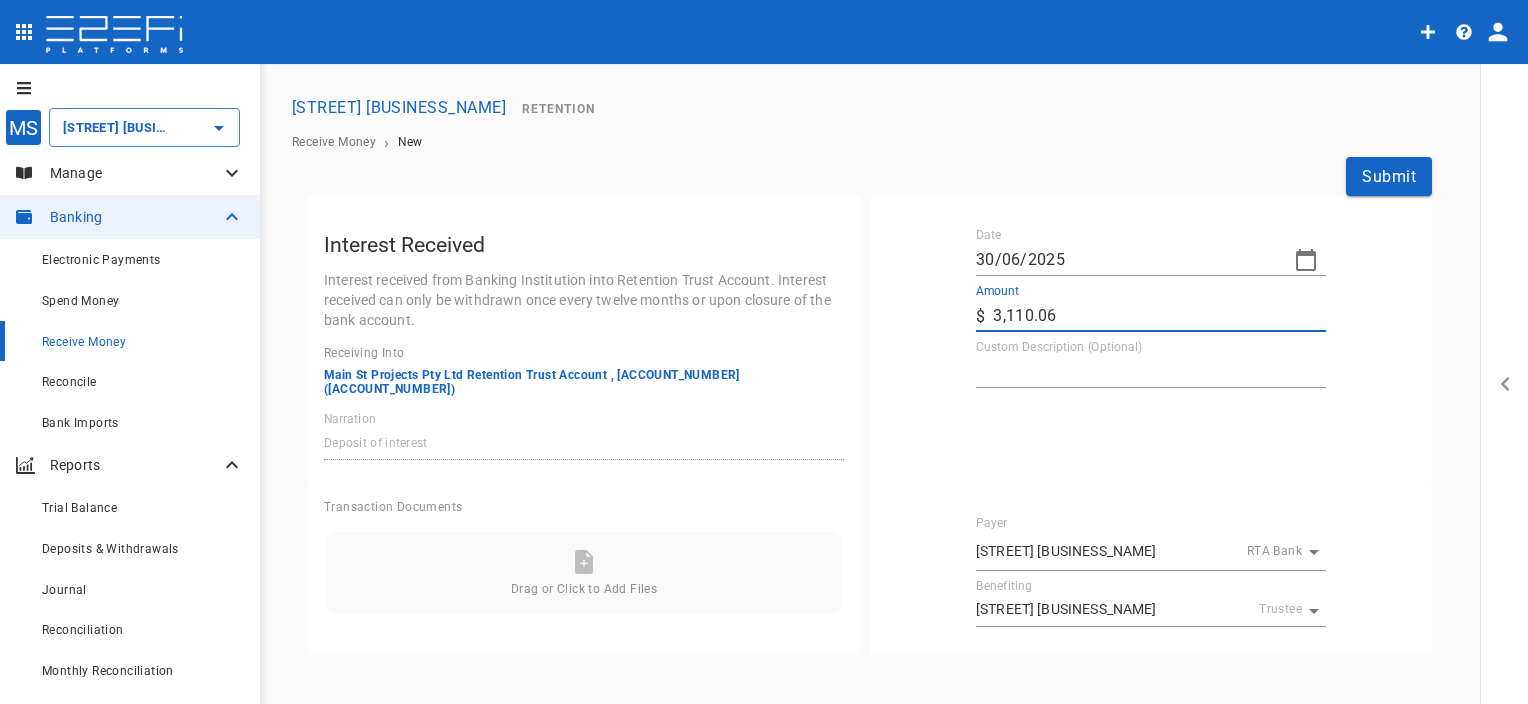 type on "3,110.06" 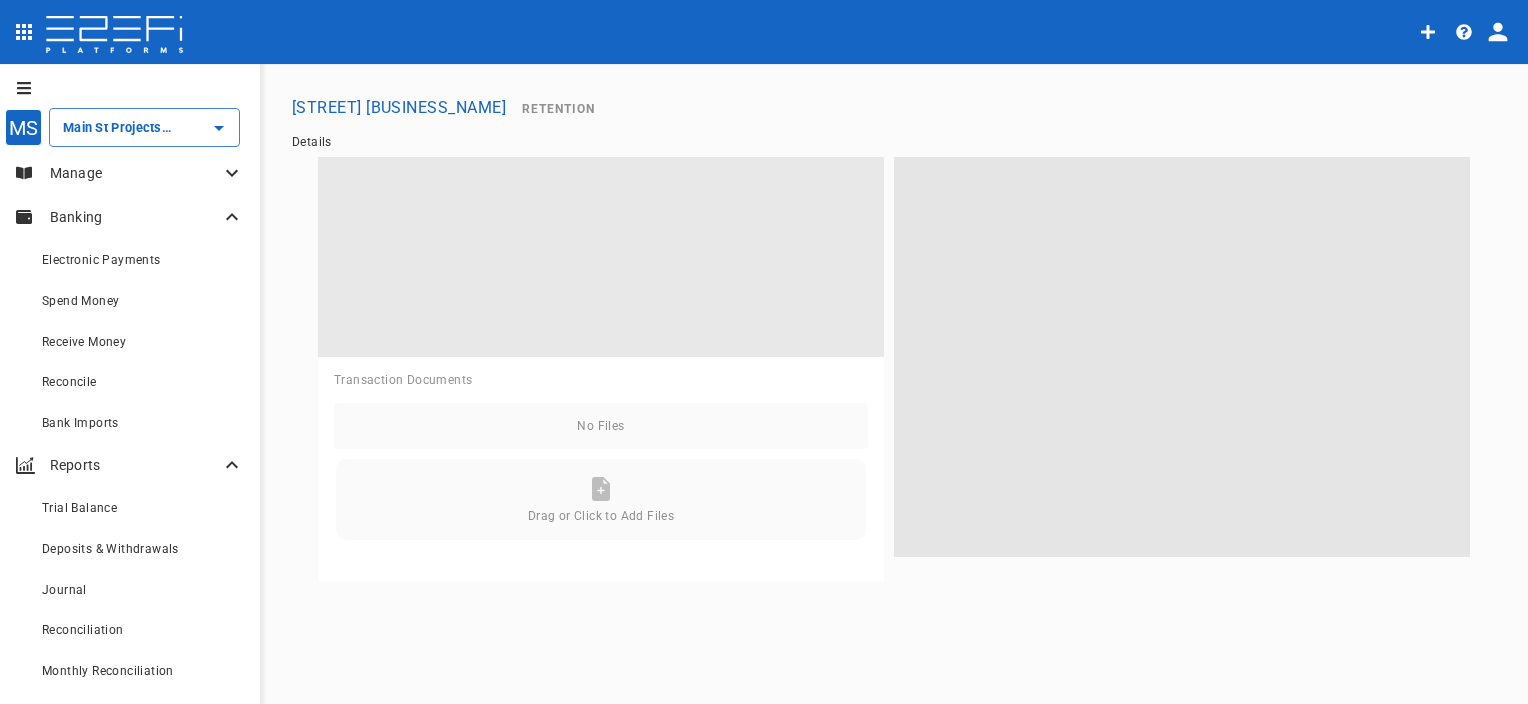 type on "[STREET] [BUSINESS_NAME]" 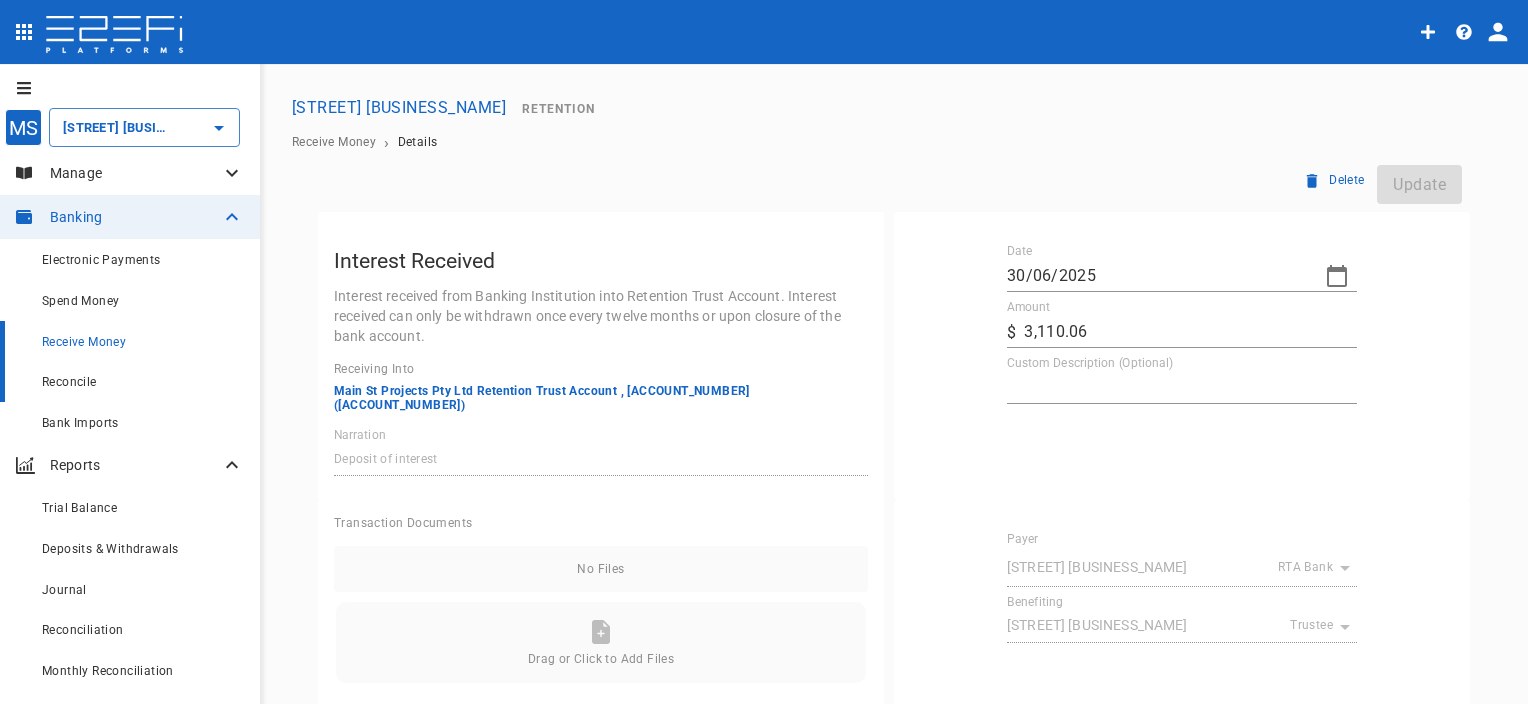 click on "Reconcile" at bounding box center [143, 381] 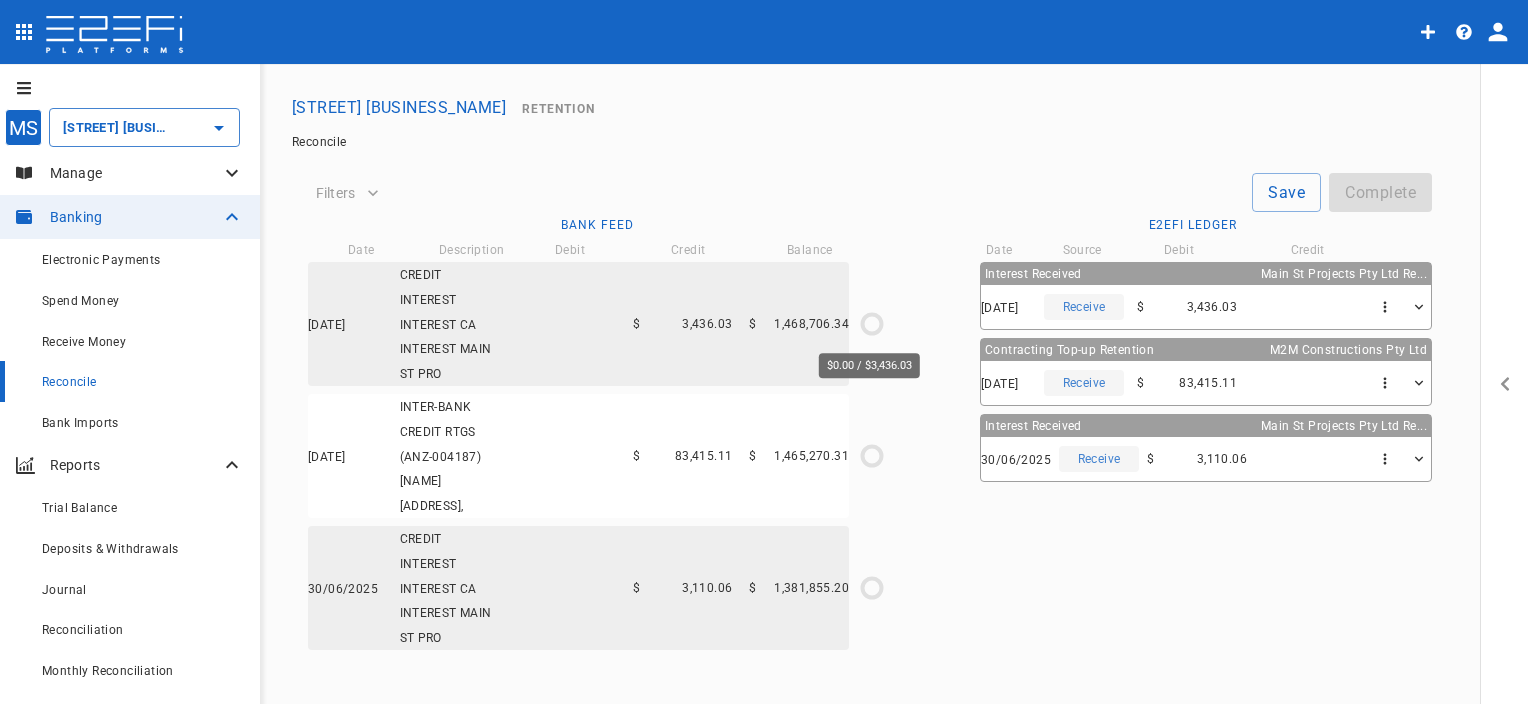 click 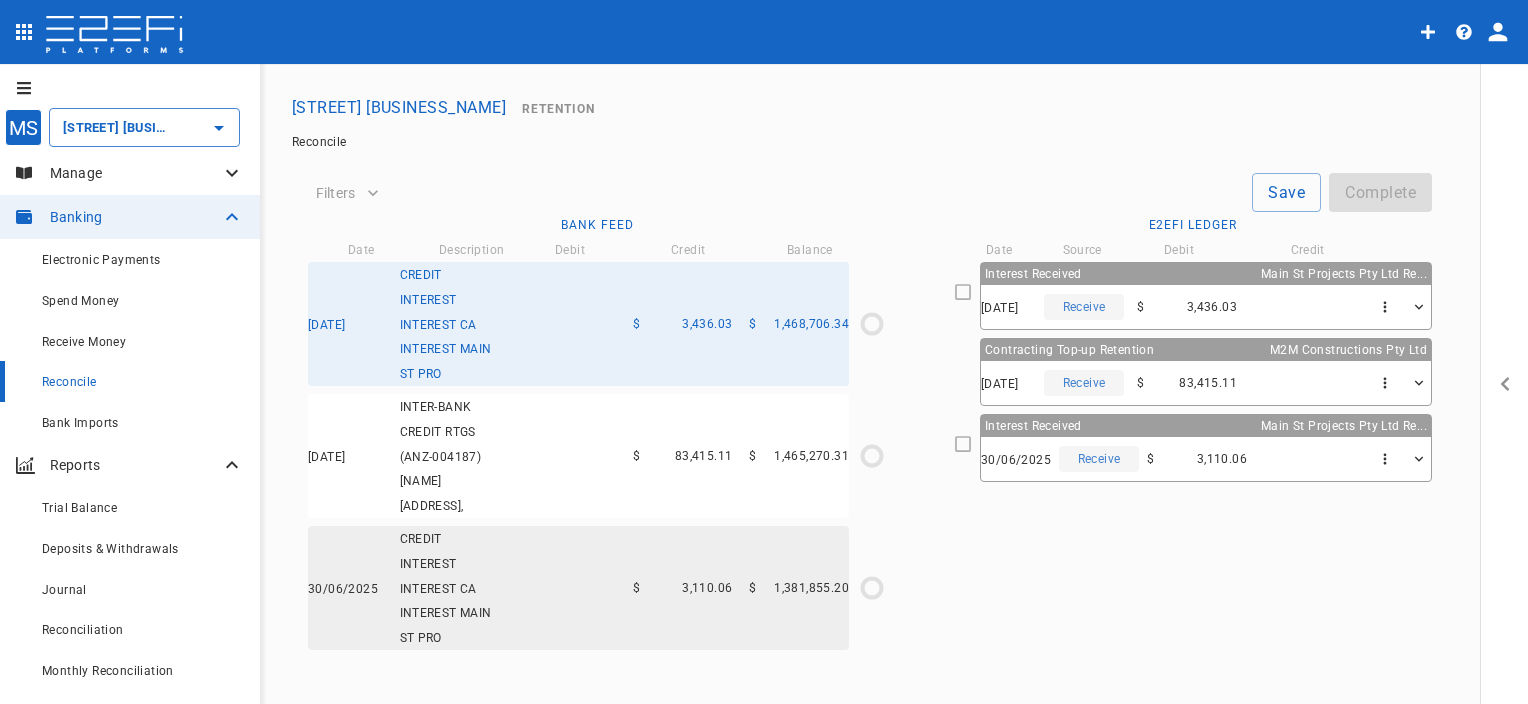 click 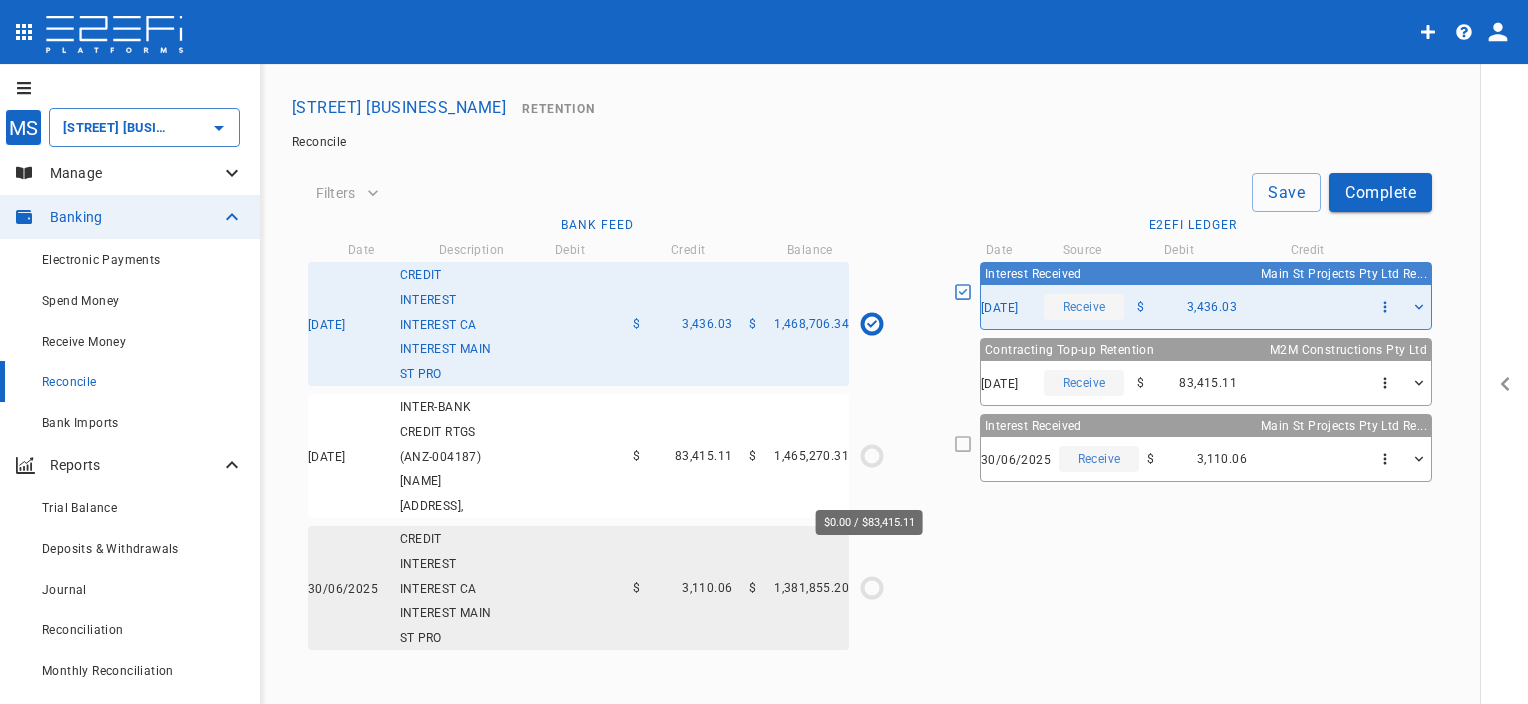 click 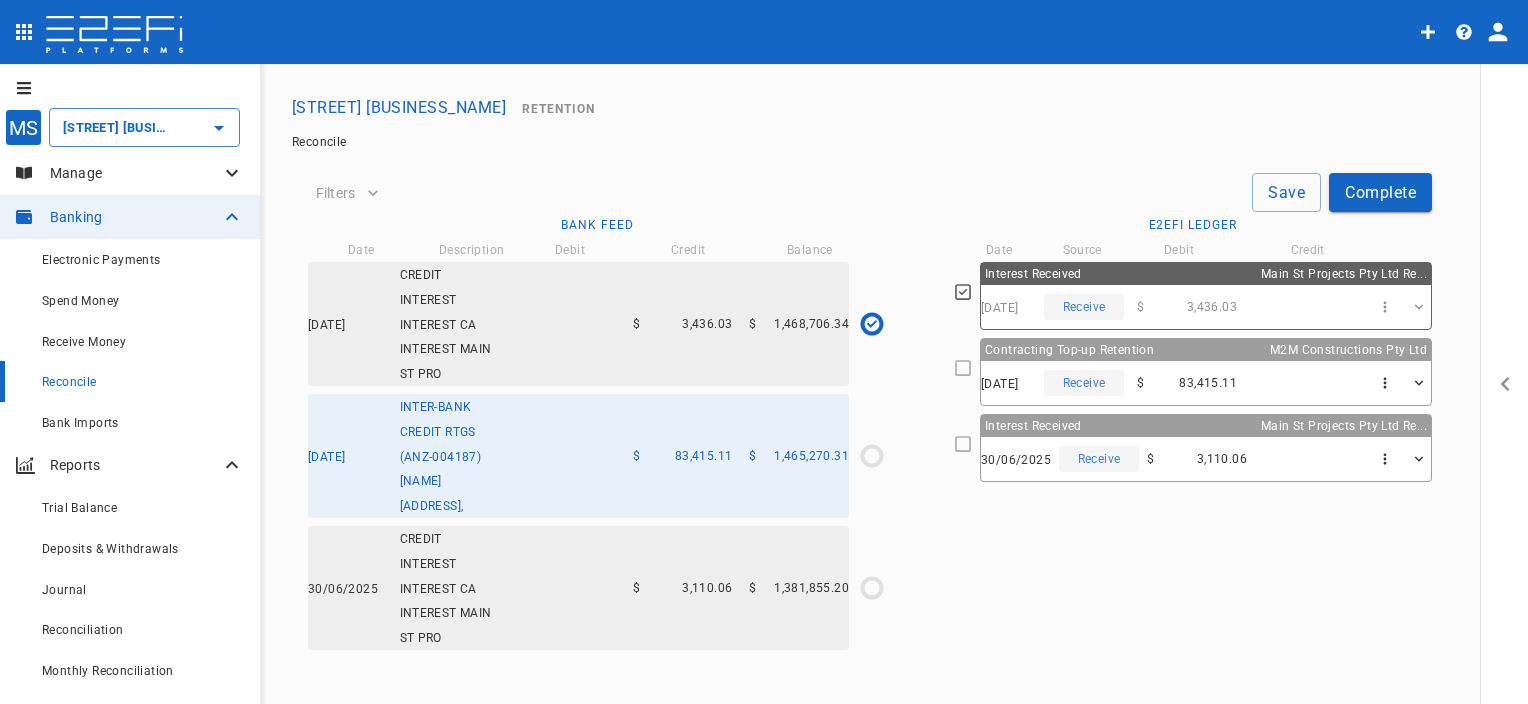 click 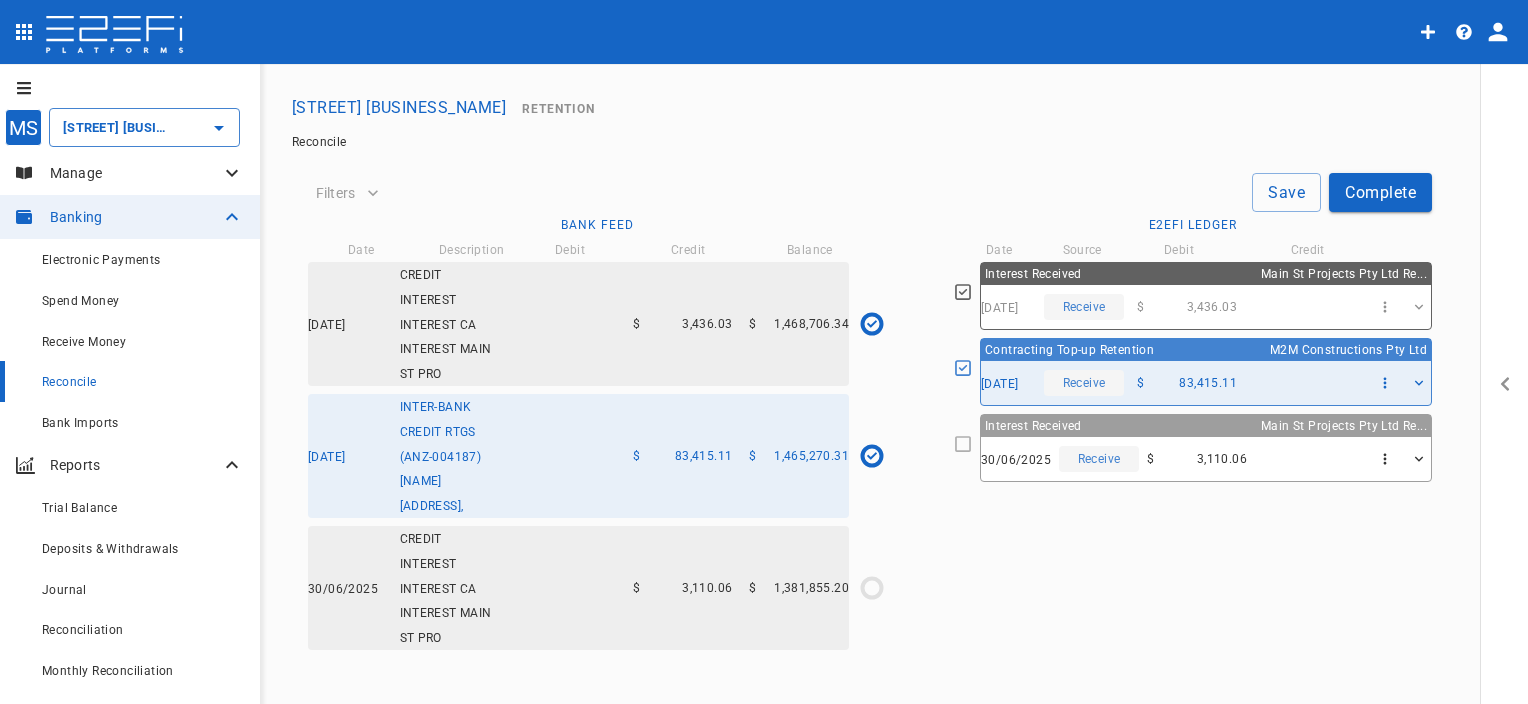 scroll, scrollTop: 15, scrollLeft: 0, axis: vertical 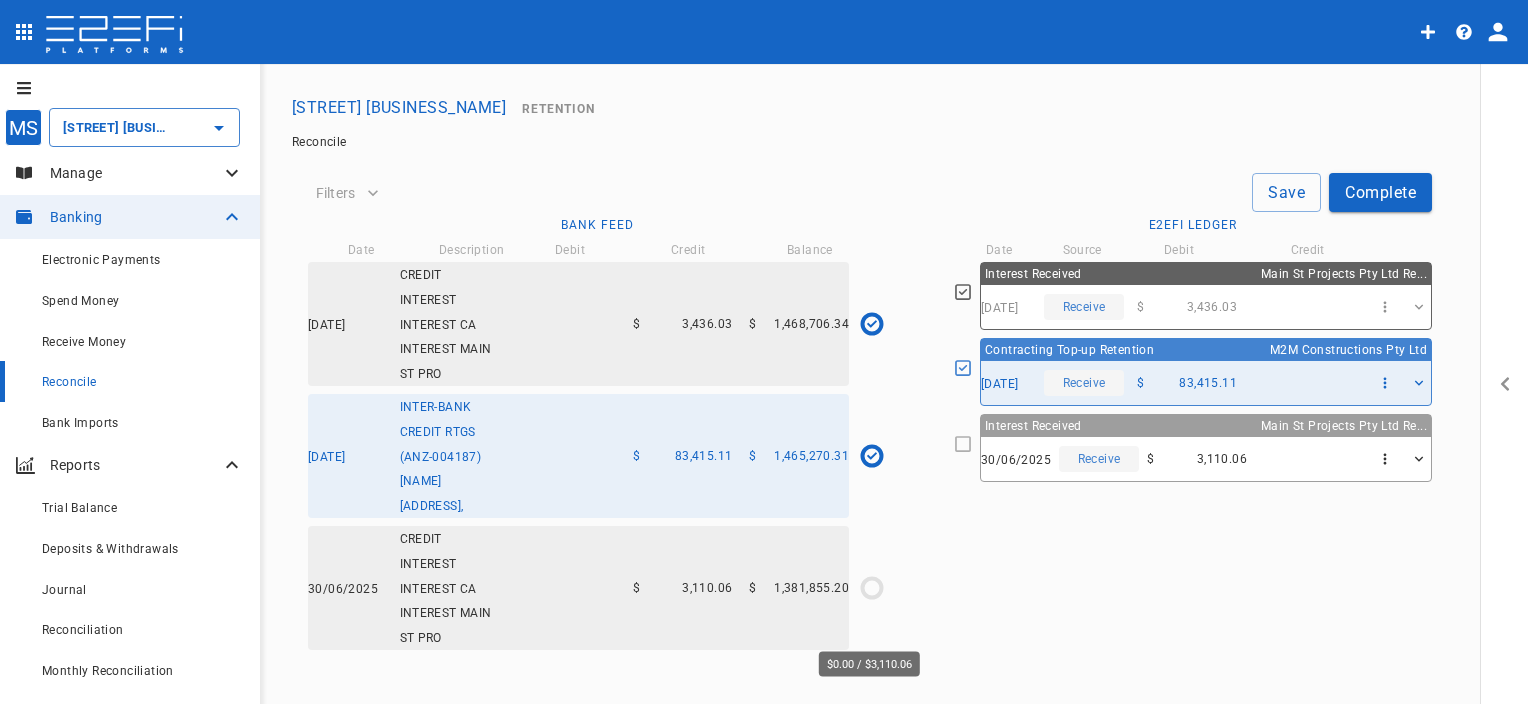 click 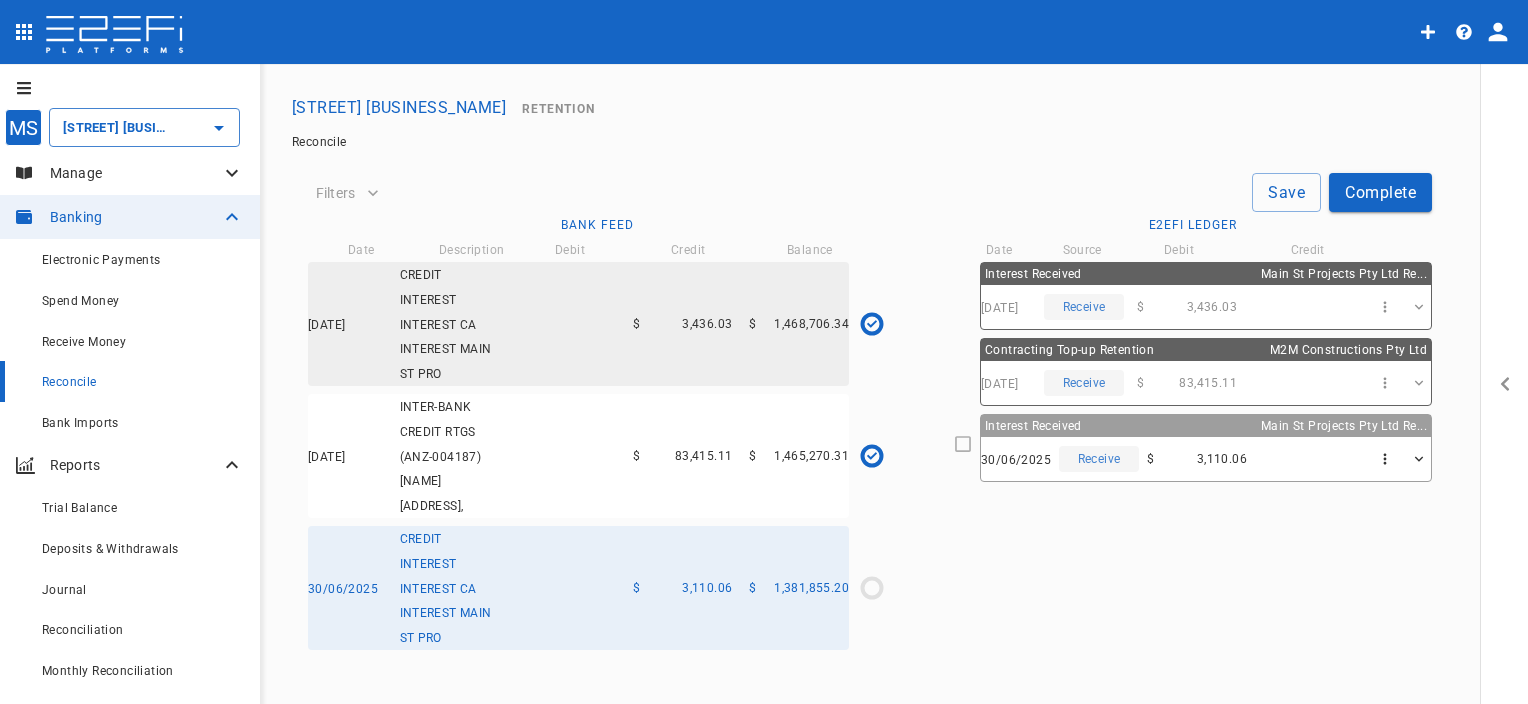 click 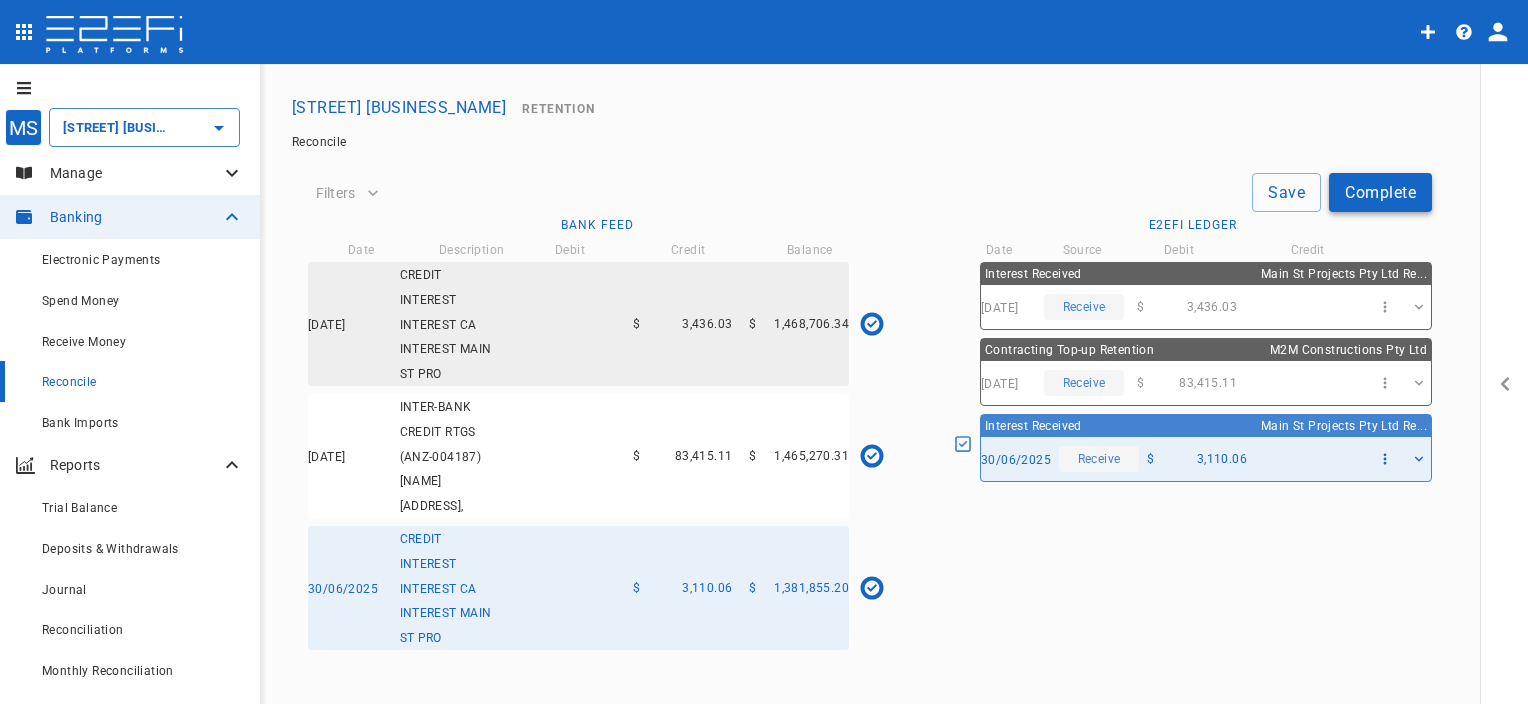 click on "Complete" at bounding box center [1380, 192] 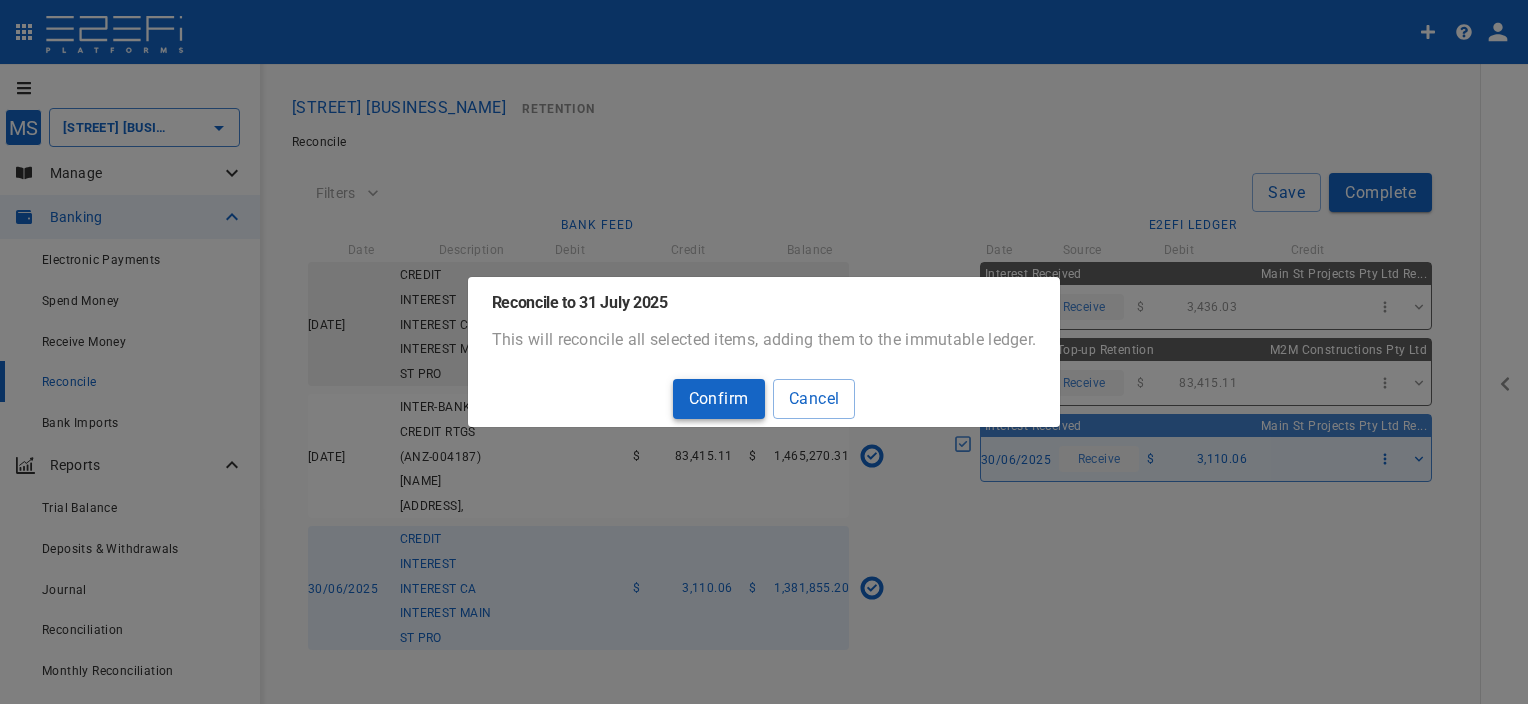 click on "Confirm" at bounding box center (719, 398) 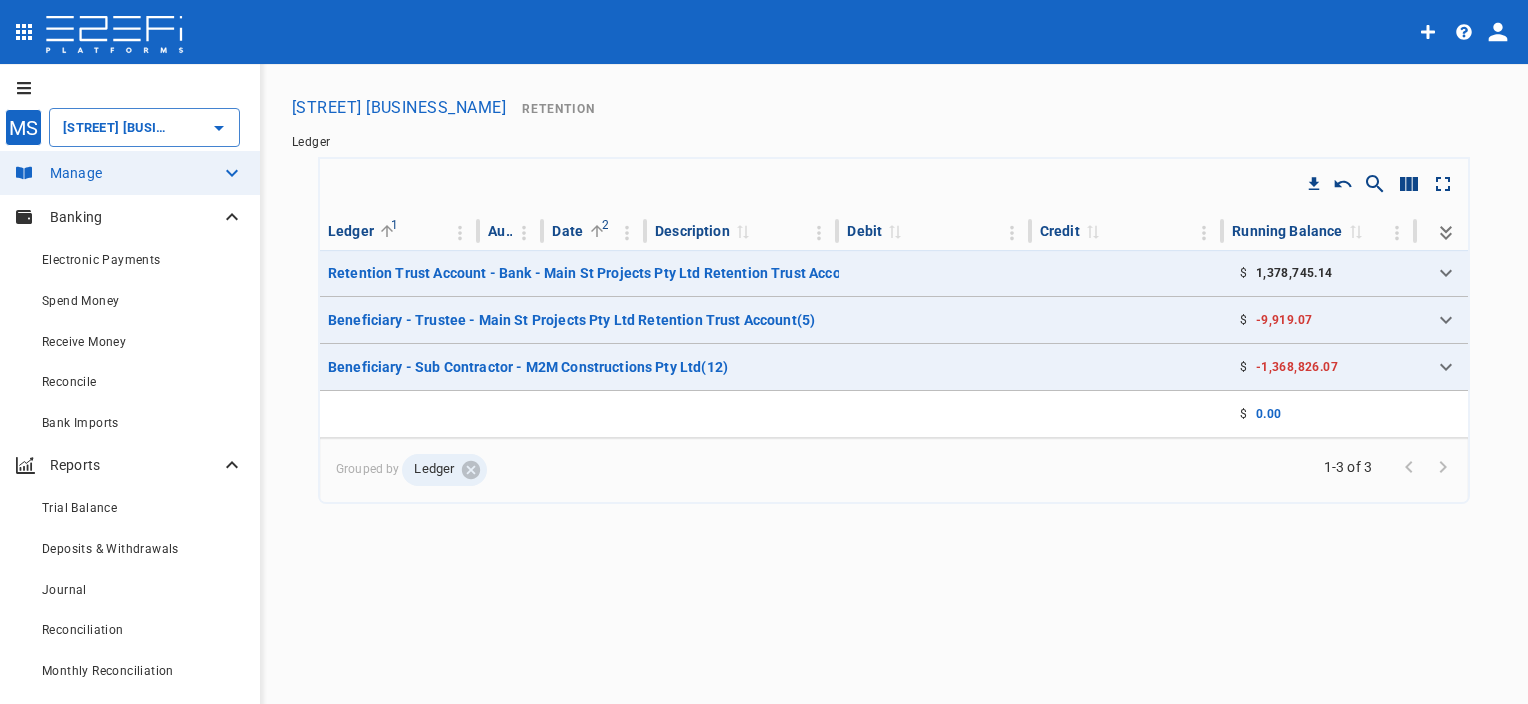 click on "Banking" at bounding box center [135, 217] 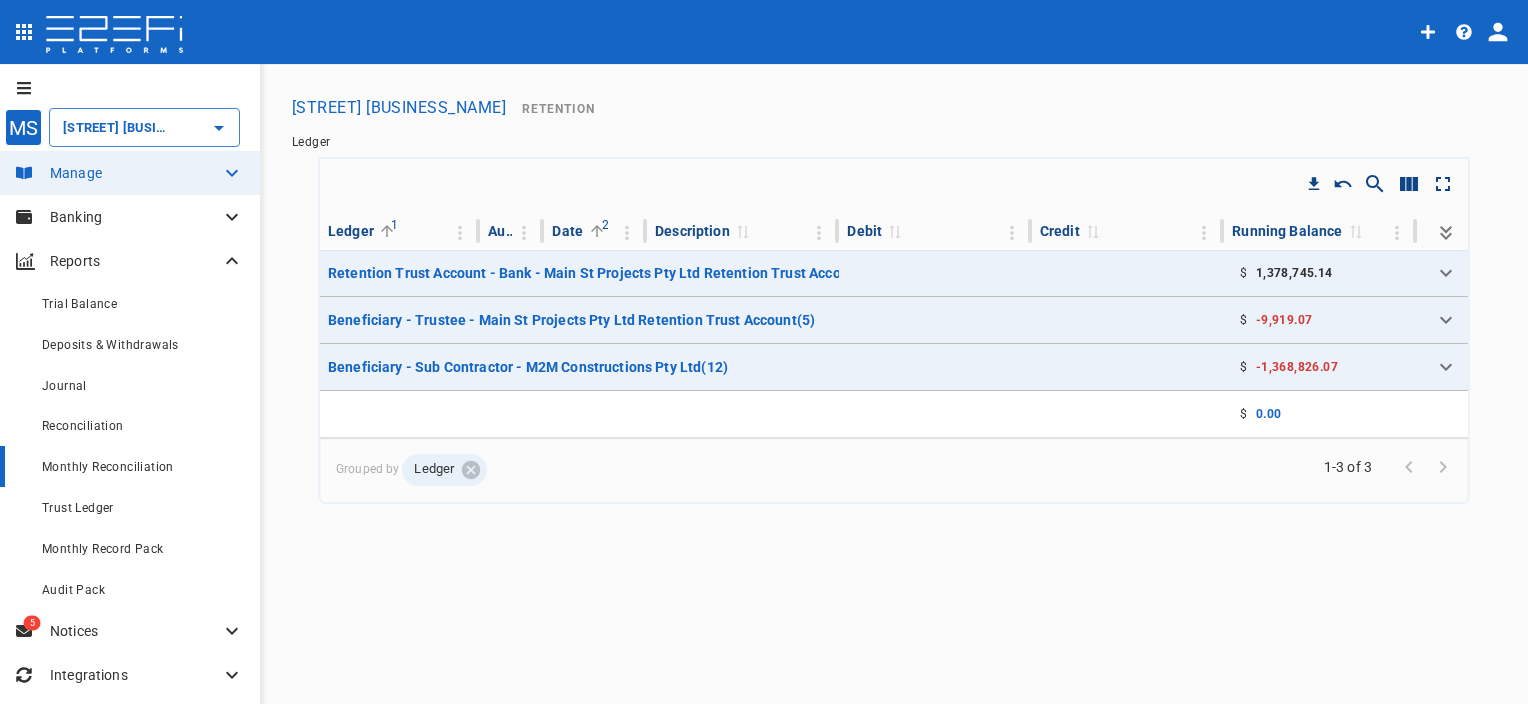 click on "Monthly Reconciliation" at bounding box center [108, 467] 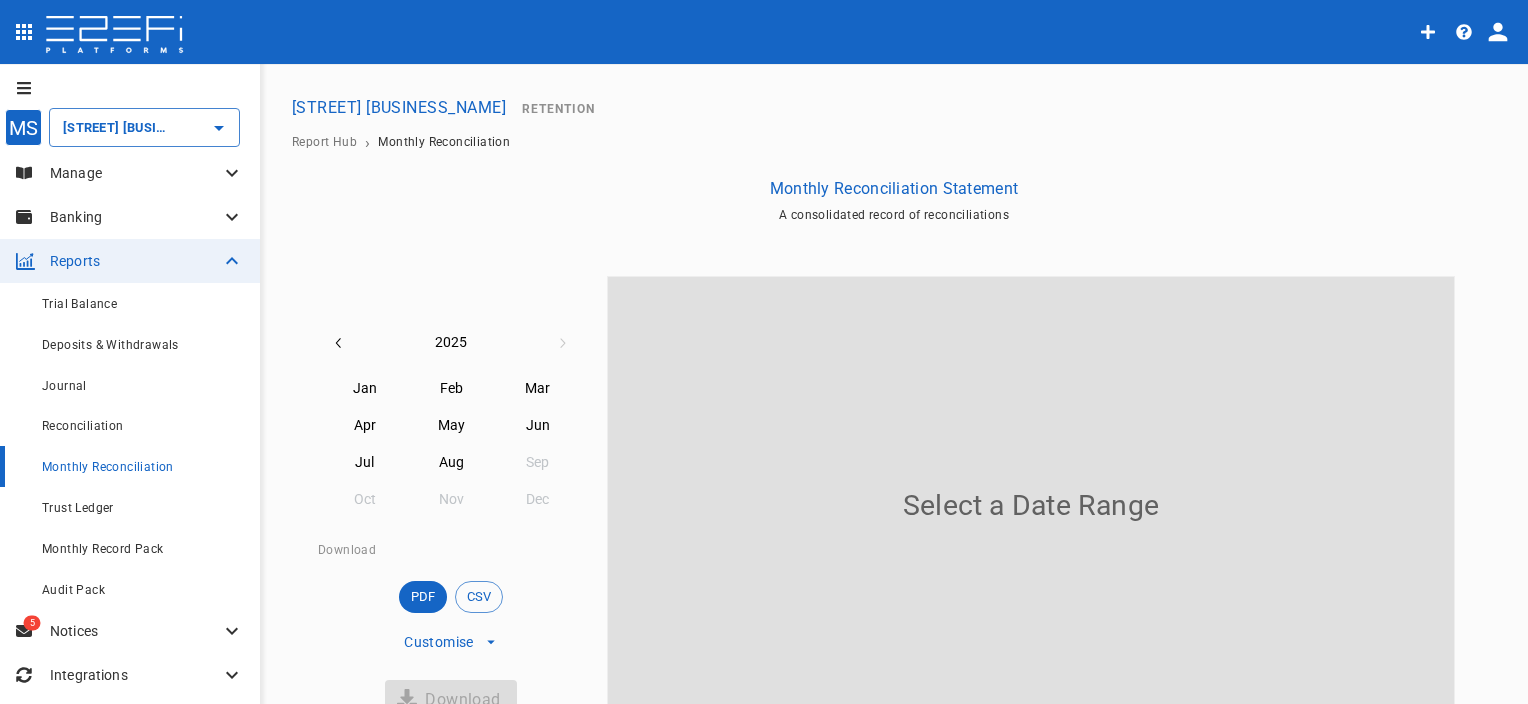 click on "Manage" at bounding box center [135, 173] 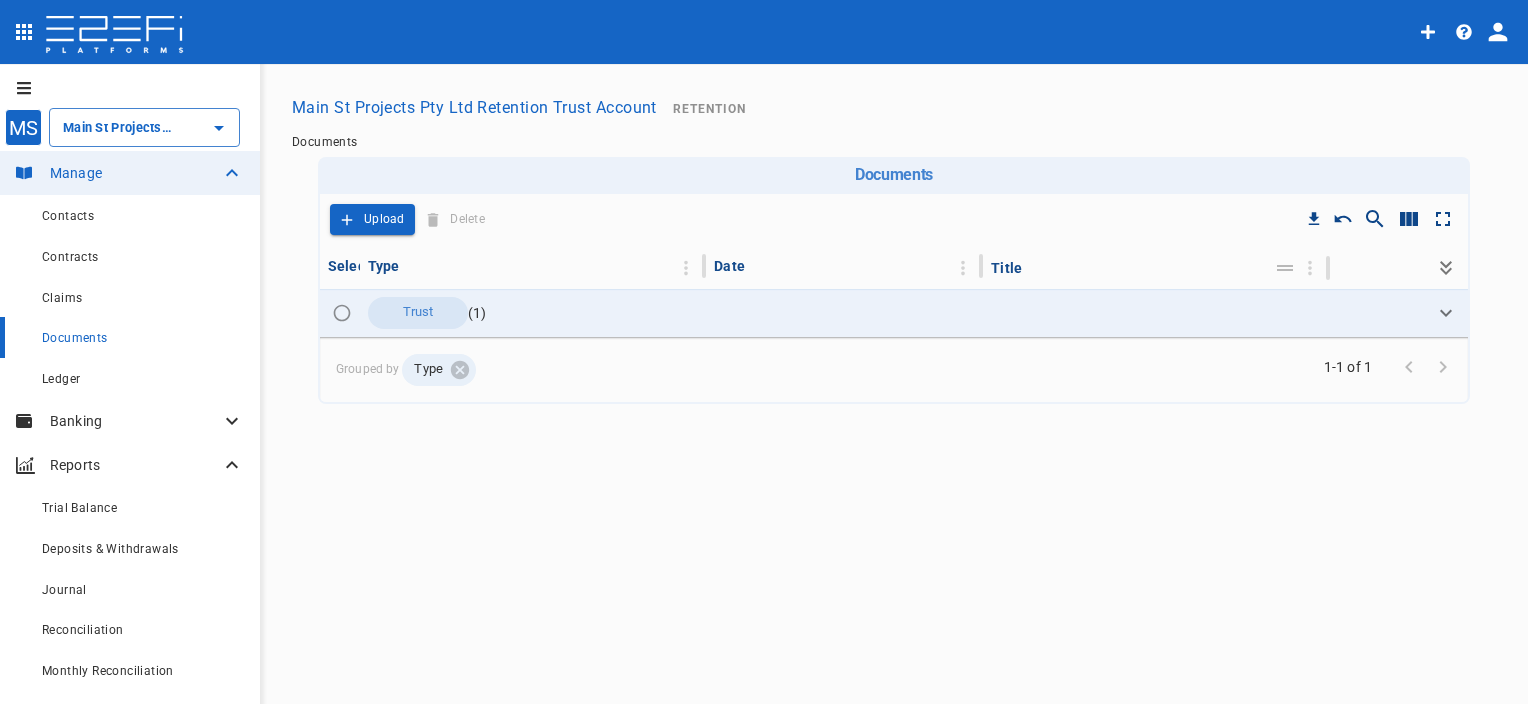 scroll, scrollTop: 0, scrollLeft: 0, axis: both 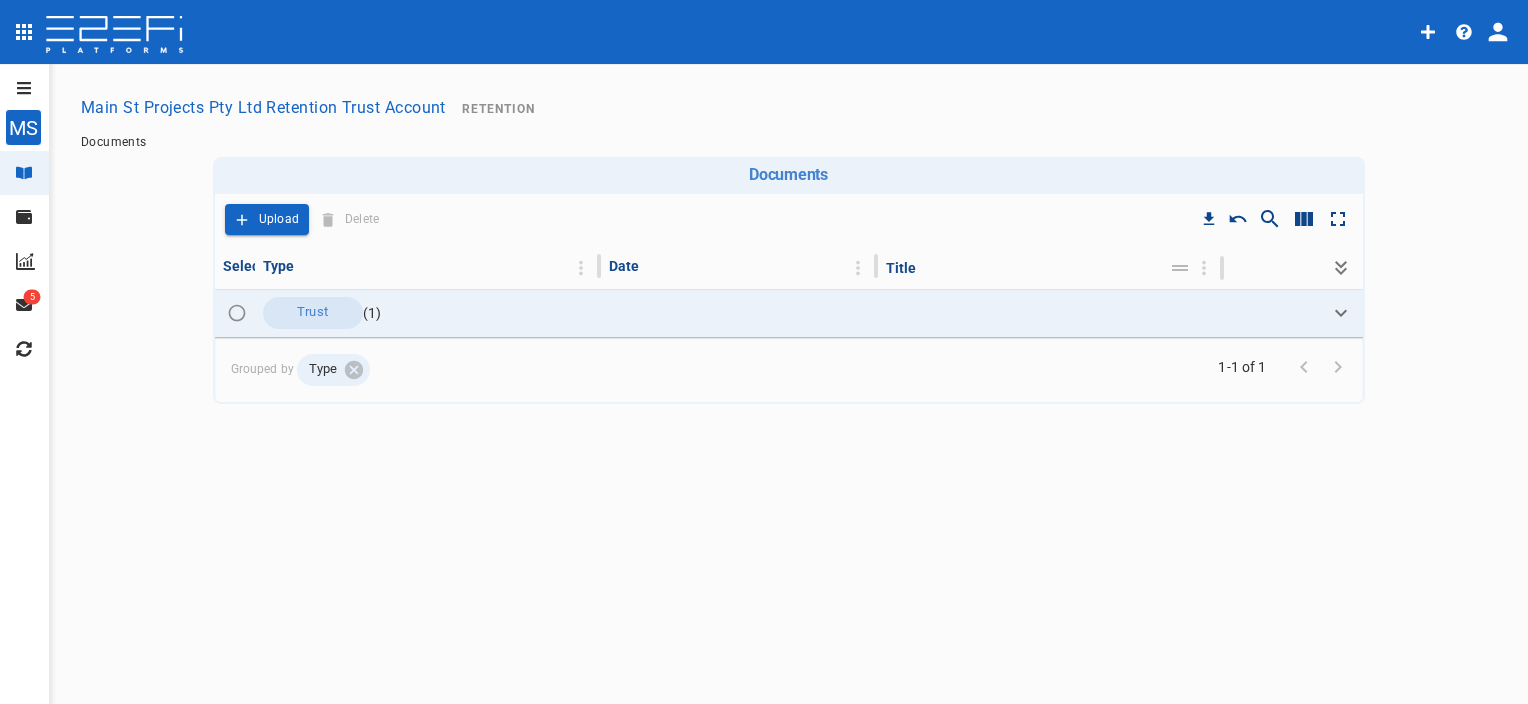click on "MS" at bounding box center [23, 127] 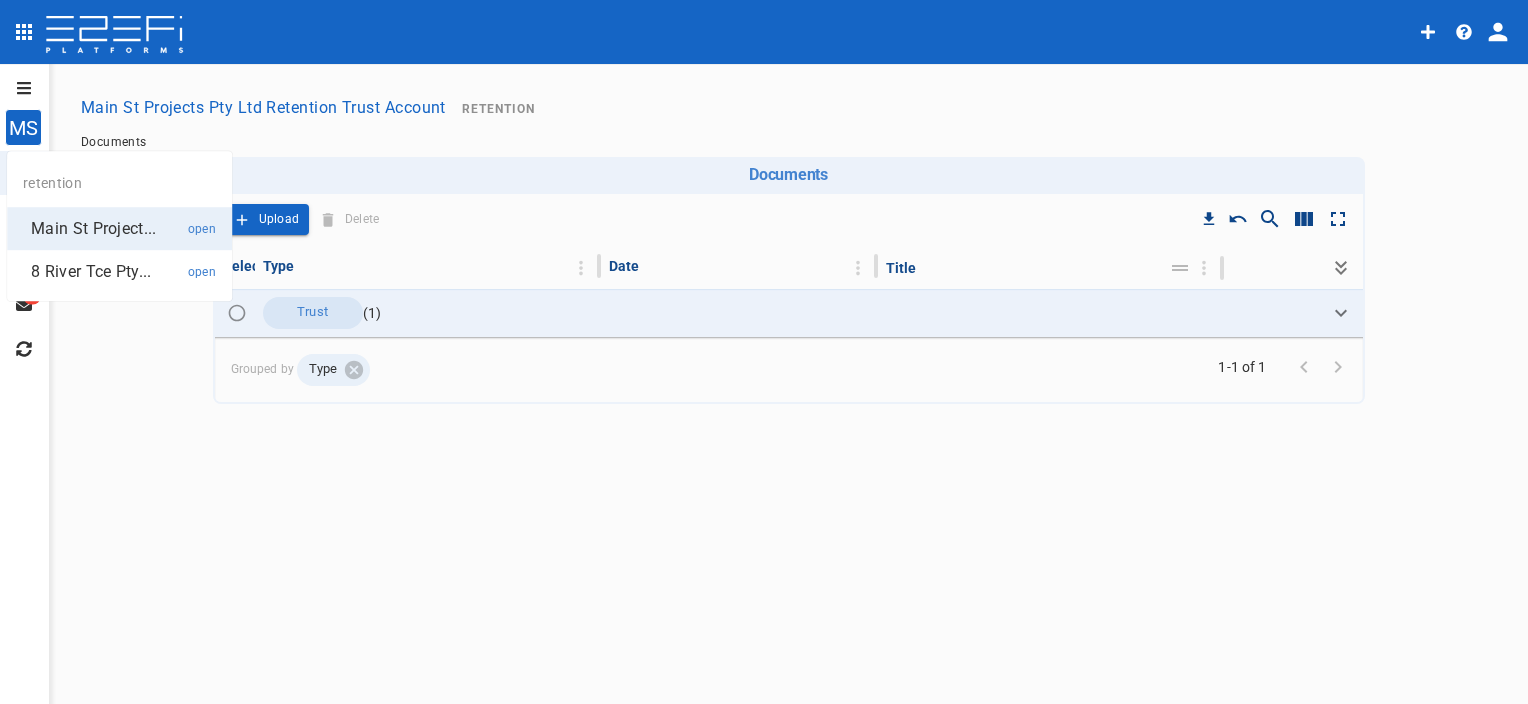 click on "Main St Project..." at bounding box center [93, 228] 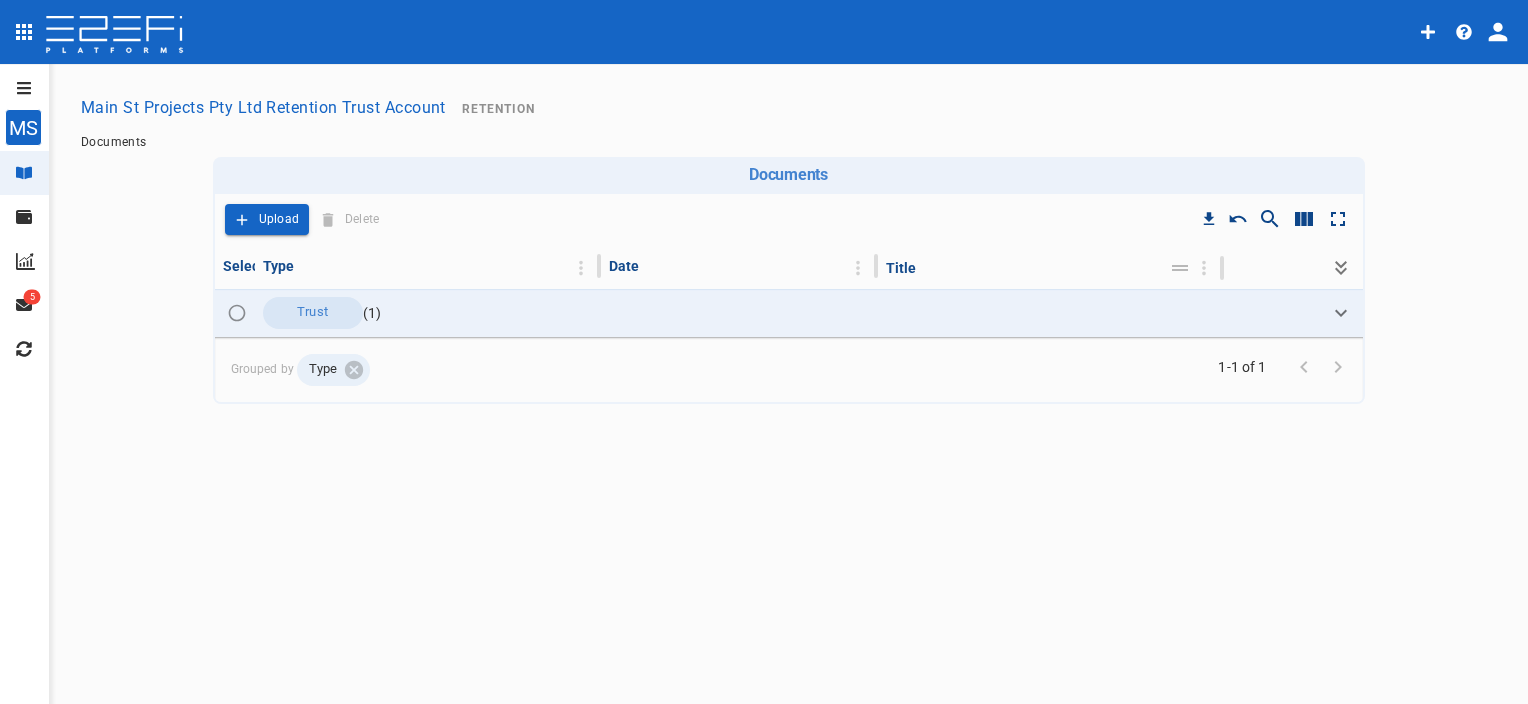 click 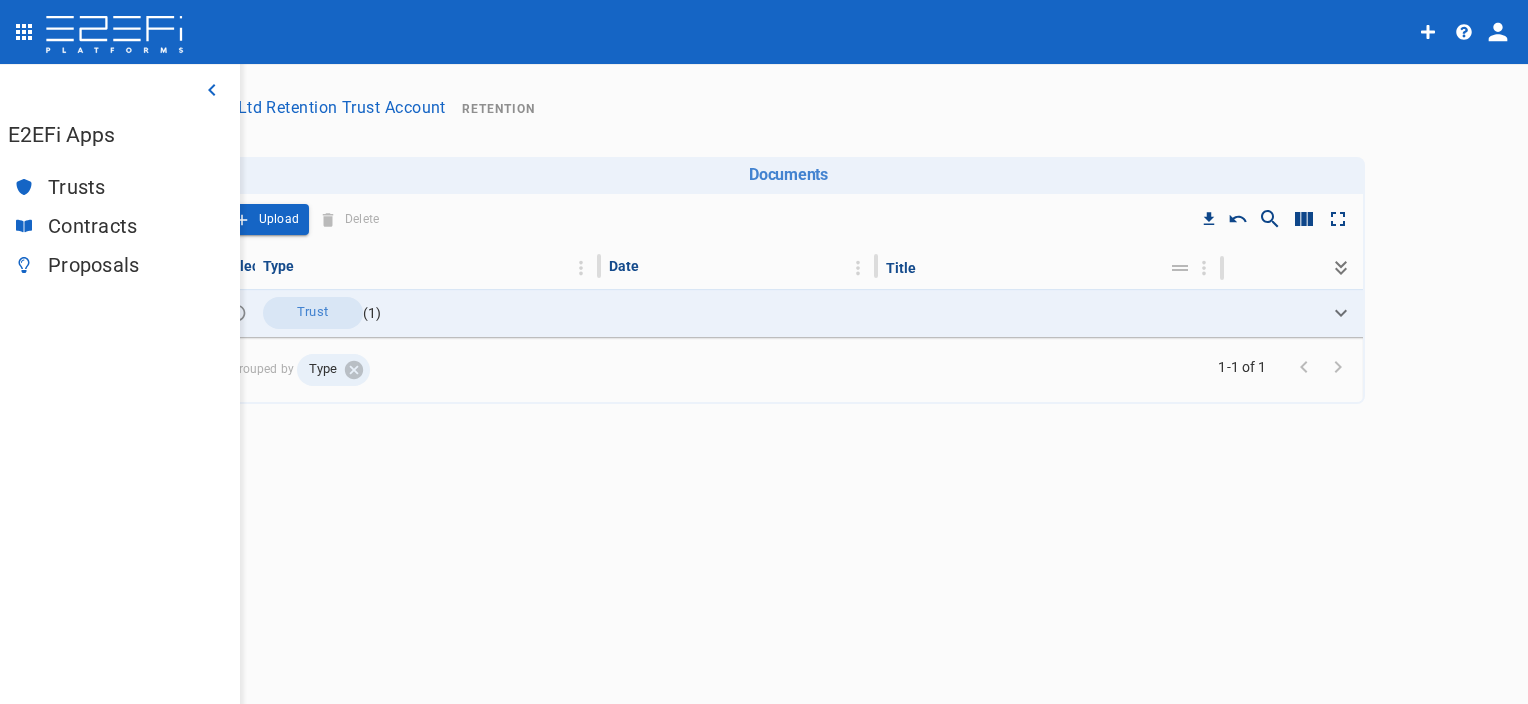 click on "Trusts" at bounding box center (136, 187) 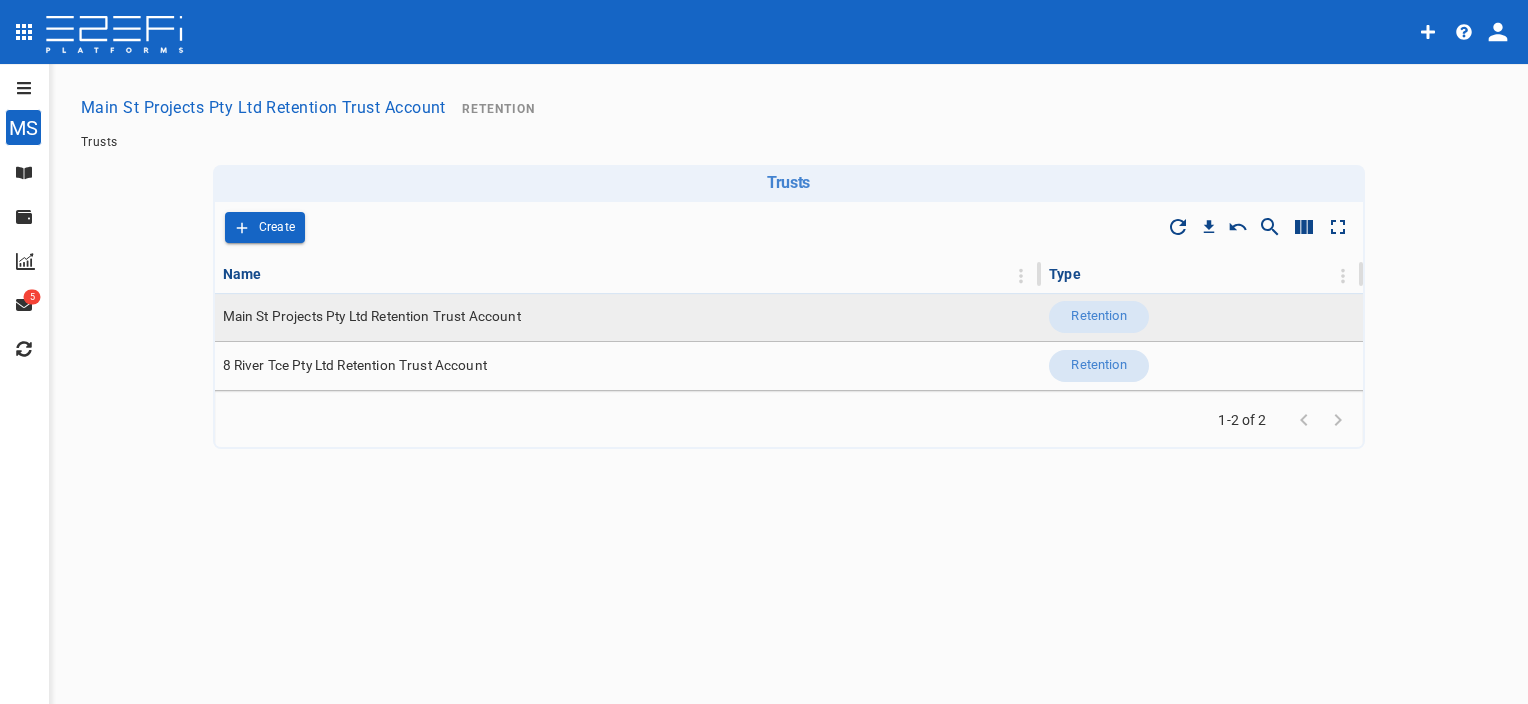 click on "[STREET] [BUSINESS_NAME]" at bounding box center [372, 316] 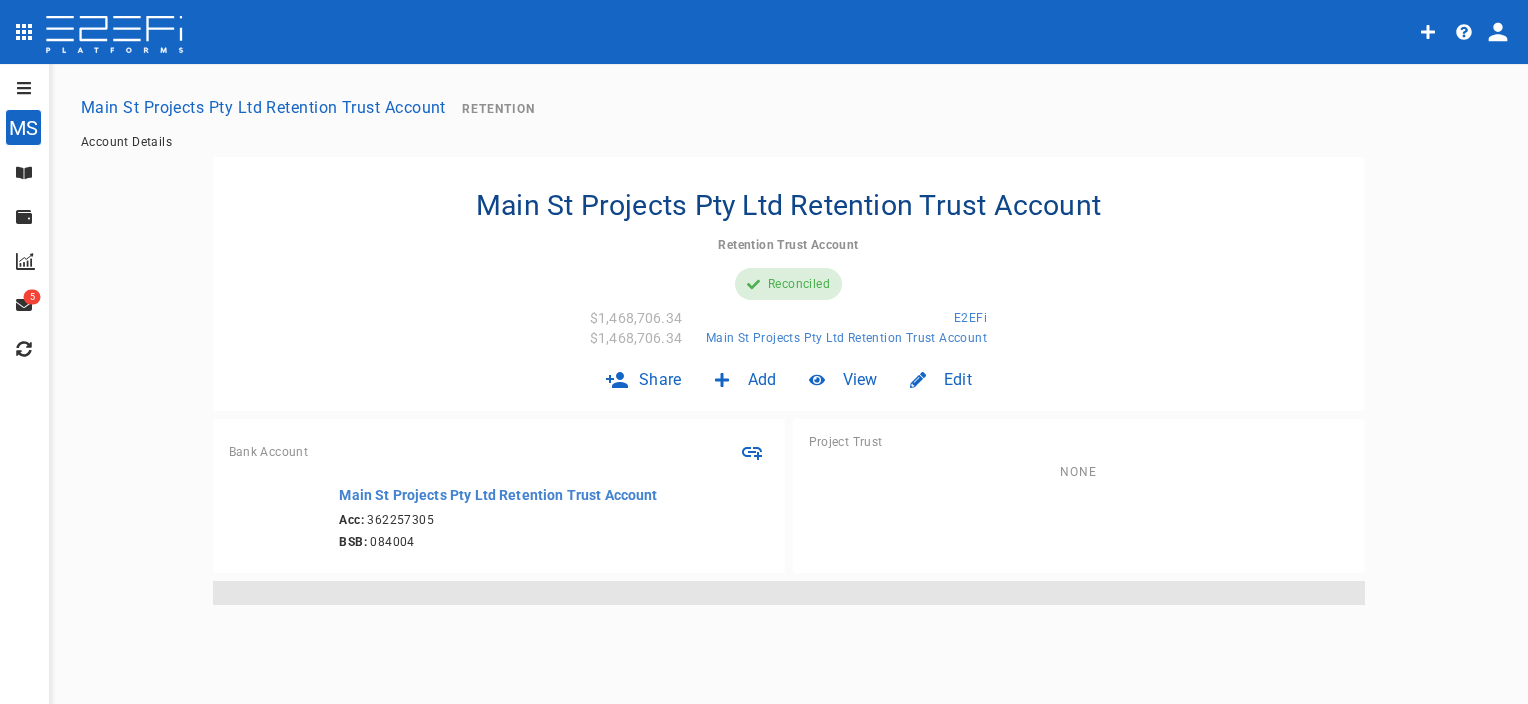 type on "[STREET] [BUSINESS_NAME]" 